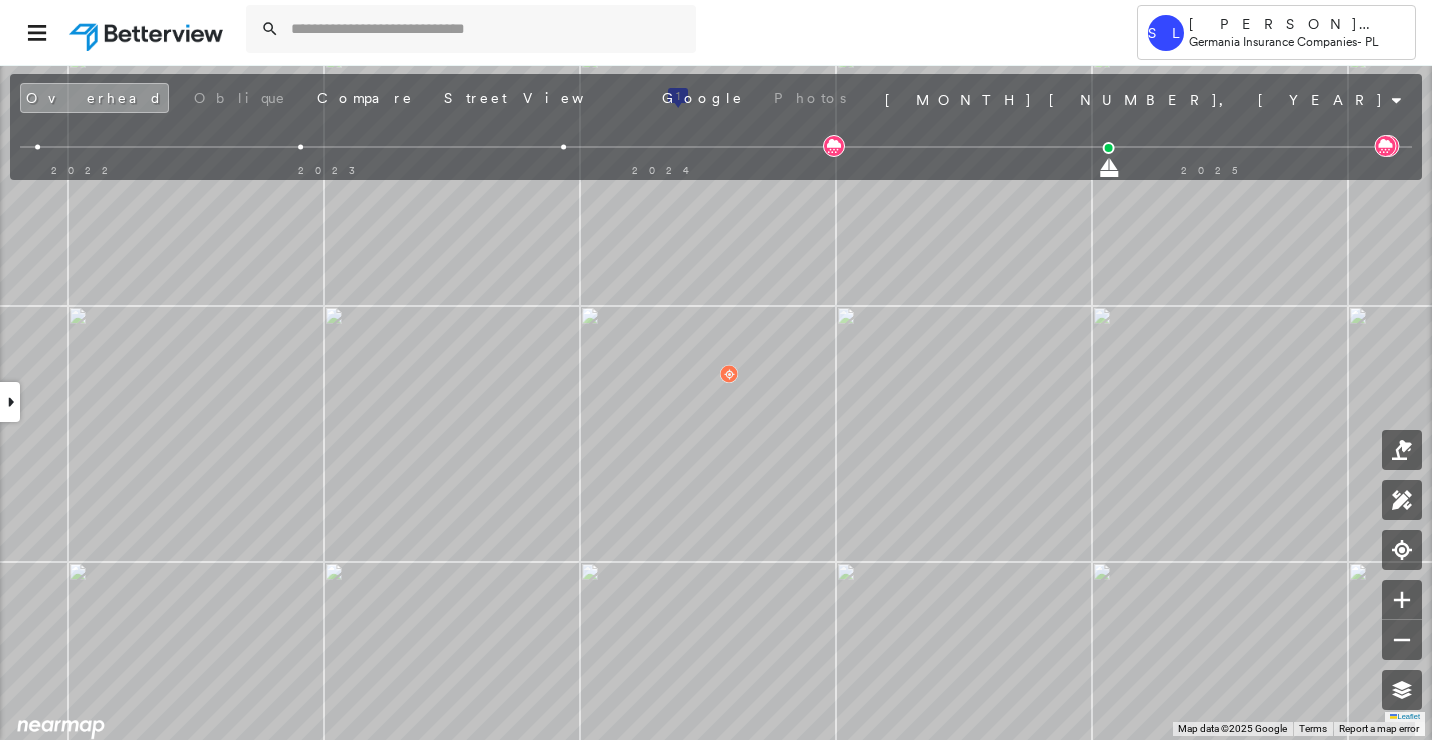 click at bounding box center [487, 29] 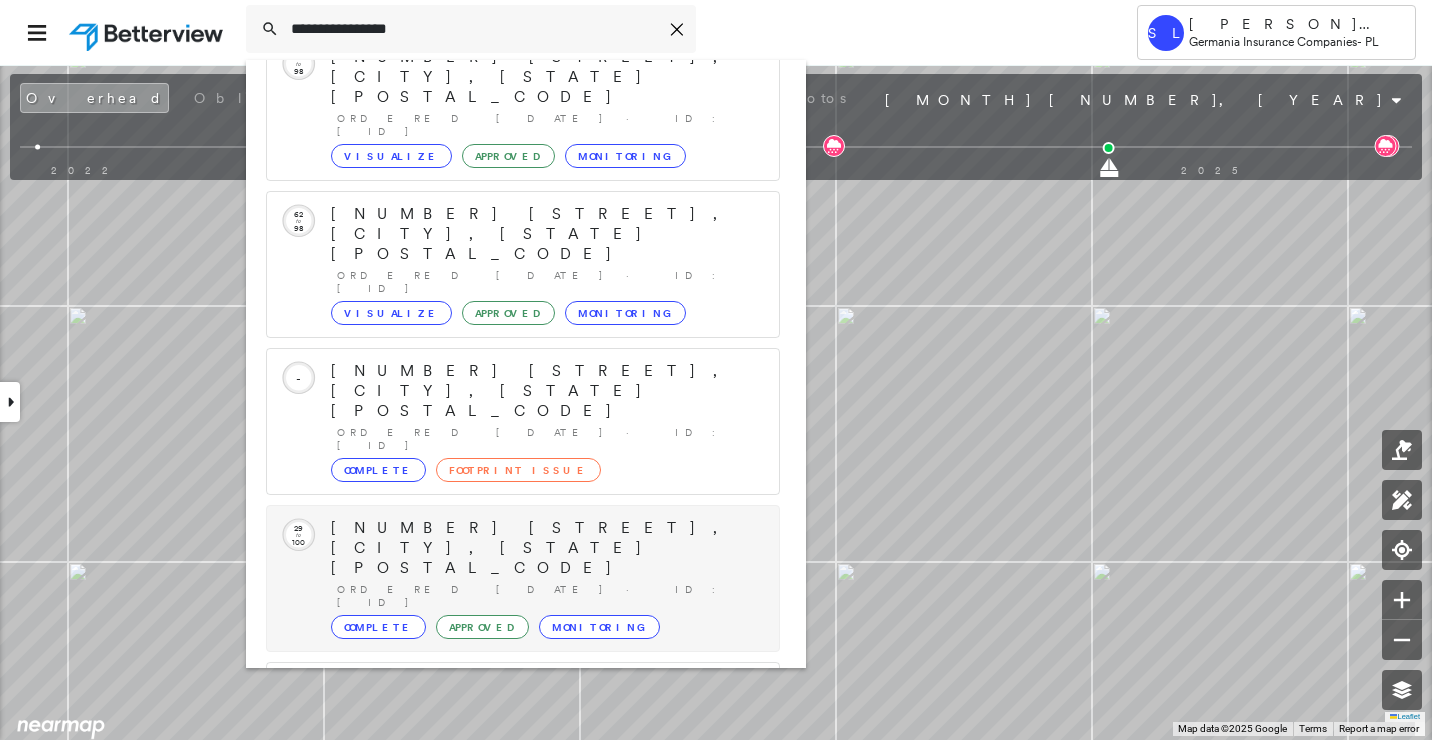 scroll, scrollTop: 161, scrollLeft: 0, axis: vertical 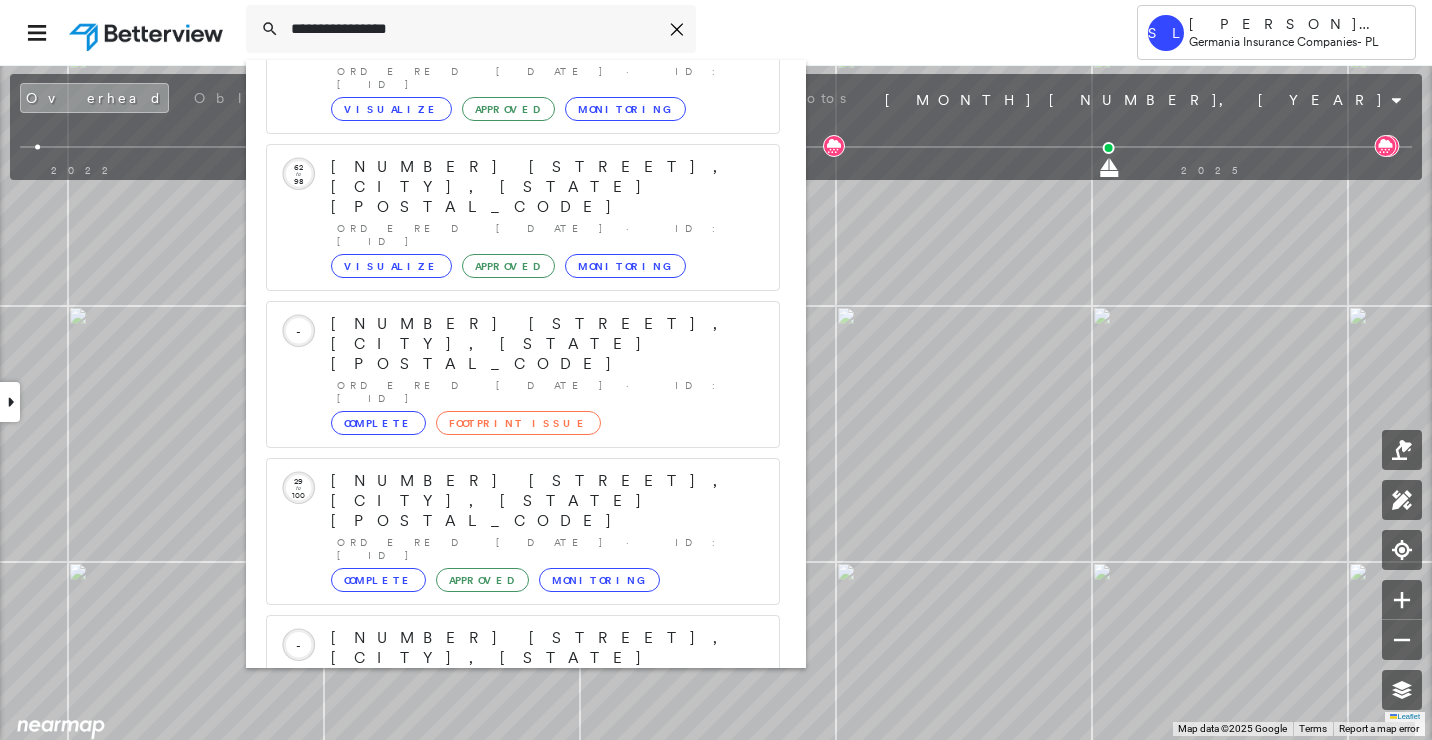 type on "**********" 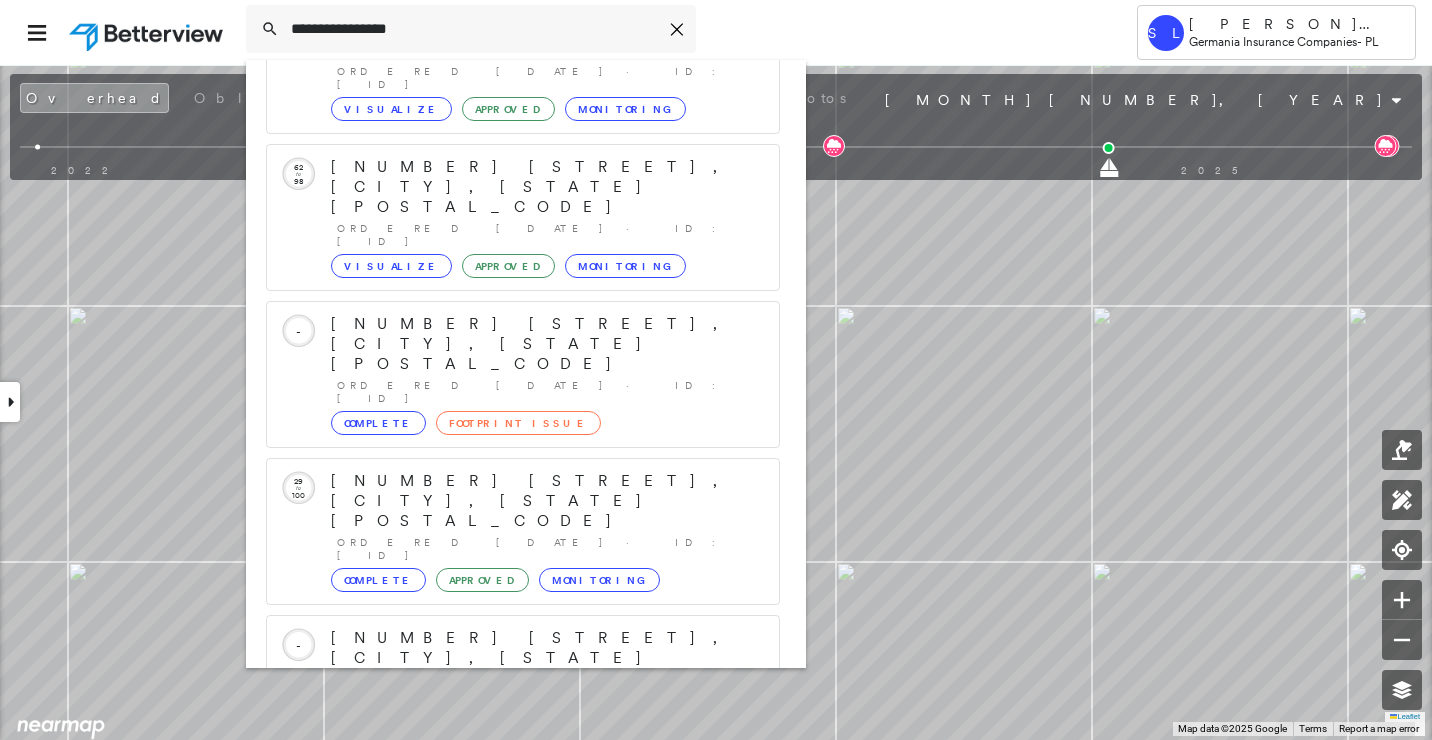click 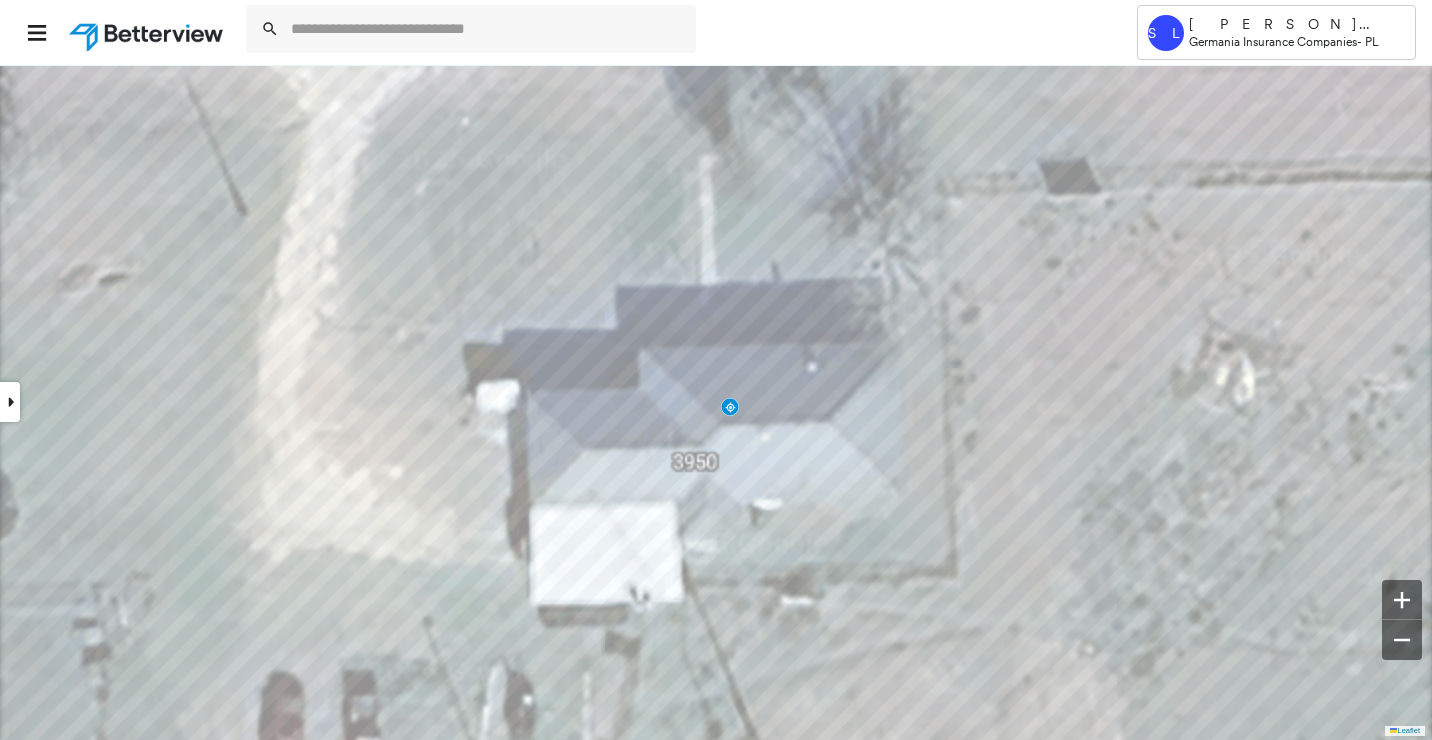 click at bounding box center [10, 402] 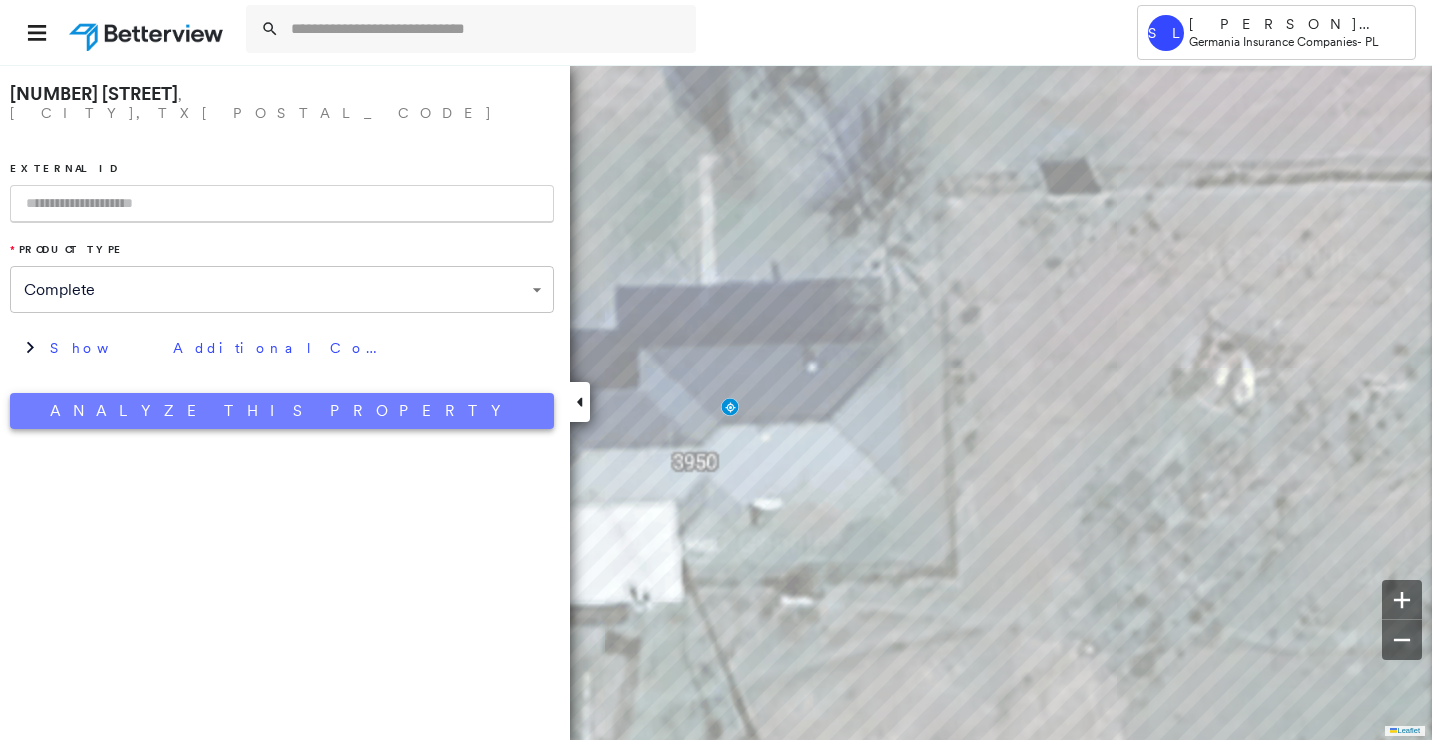 click on "Analyze This Property" at bounding box center [282, 411] 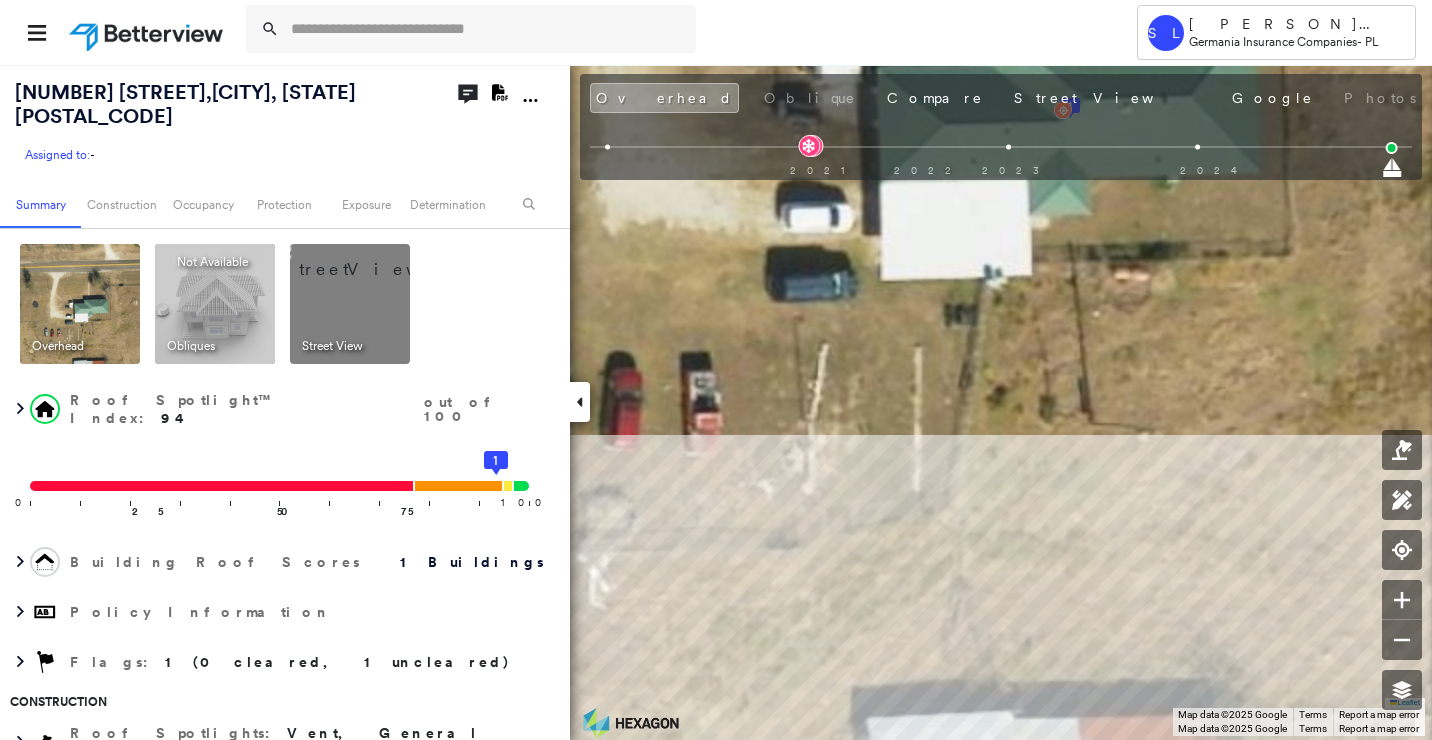 click on "Tower SL [PERSON] [PERSON] Germania Insurance Companies  -   PL [NUMBER] [STREET]  ,  [CITY], [STATE] [POSTAL_CODE] Assigned to:  - Assigned to:  - Assigned to:  - Open Comments Download PDF Report Summary Construction Occupancy Protection Exposure Determination Overhead Obliques Not Available ; Street View Roof Spotlight™ Index :  94 out of 100 0 100 25 50 75 1 Building Roof Scores 1 Buildings Policy Information Flags :  1 (0 cleared, 1 uncleared) Construction Roof Spotlights :  Vent, General Wear Property Features Roof Size & Shape :  1 building  - Hip | Metal Panel BuildZoom - Building Permit Data and Analysis Occupancy Place Detail National Registry of Historic Places Protection US Fire Administration: Nearest Fire Stations Exposure Fire Path FEMA Risk Index Wind Claim Predictor: Most Risky 1   out of  5 Wildfire Regional Hazard: 3   out of  5 Additional Perils Tree Fall Risk:  Present   Determination Flags :  1 (0 cleared, 1 uncleared) Uncleared Flags (1) Cleared Flags  (0) Low Low Priority Flagged [DATE] Clear Save" at bounding box center [716, 370] 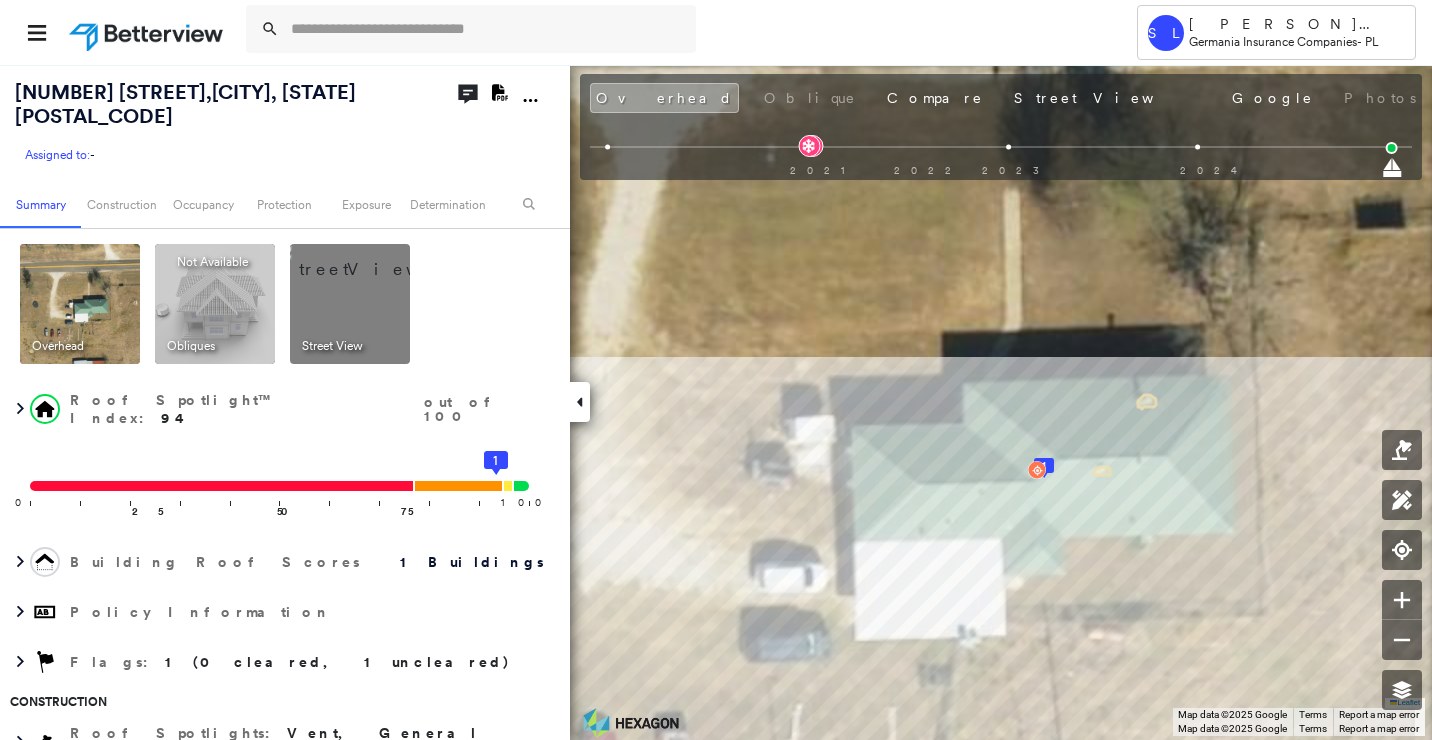 click on "Tower SL [PERSON] [PERSON] Germania Insurance Companies  -   PL [NUMBER] [STREET]  ,  [CITY], [STATE] [POSTAL_CODE] Assigned to:  - Assigned to:  - Assigned to:  - Open Comments Download PDF Report Summary Construction Occupancy Protection Exposure Determination Overhead Obliques Not Available ; Street View Roof Spotlight™ Index :  94 out of 100 0 100 25 50 75 1 Building Roof Scores 1 Buildings Policy Information Flags :  1 (0 cleared, 1 uncleared) Construction Roof Spotlights :  Vent, General Wear Property Features Roof Size & Shape :  1 building  - Hip | Metal Panel BuildZoom - Building Permit Data and Analysis Occupancy Place Detail National Registry of Historic Places Protection US Fire Administration: Nearest Fire Stations Exposure Fire Path FEMA Risk Index Wind Claim Predictor: Most Risky 1   out of  5 Wildfire Regional Hazard: 3   out of  5 Additional Perils Tree Fall Risk:  Present   Determination Flags :  1 (0 cleared, 1 uncleared) Uncleared Flags (1) Cleared Flags  (0) Low Low Priority Flagged [DATE] Clear Save" at bounding box center [716, 370] 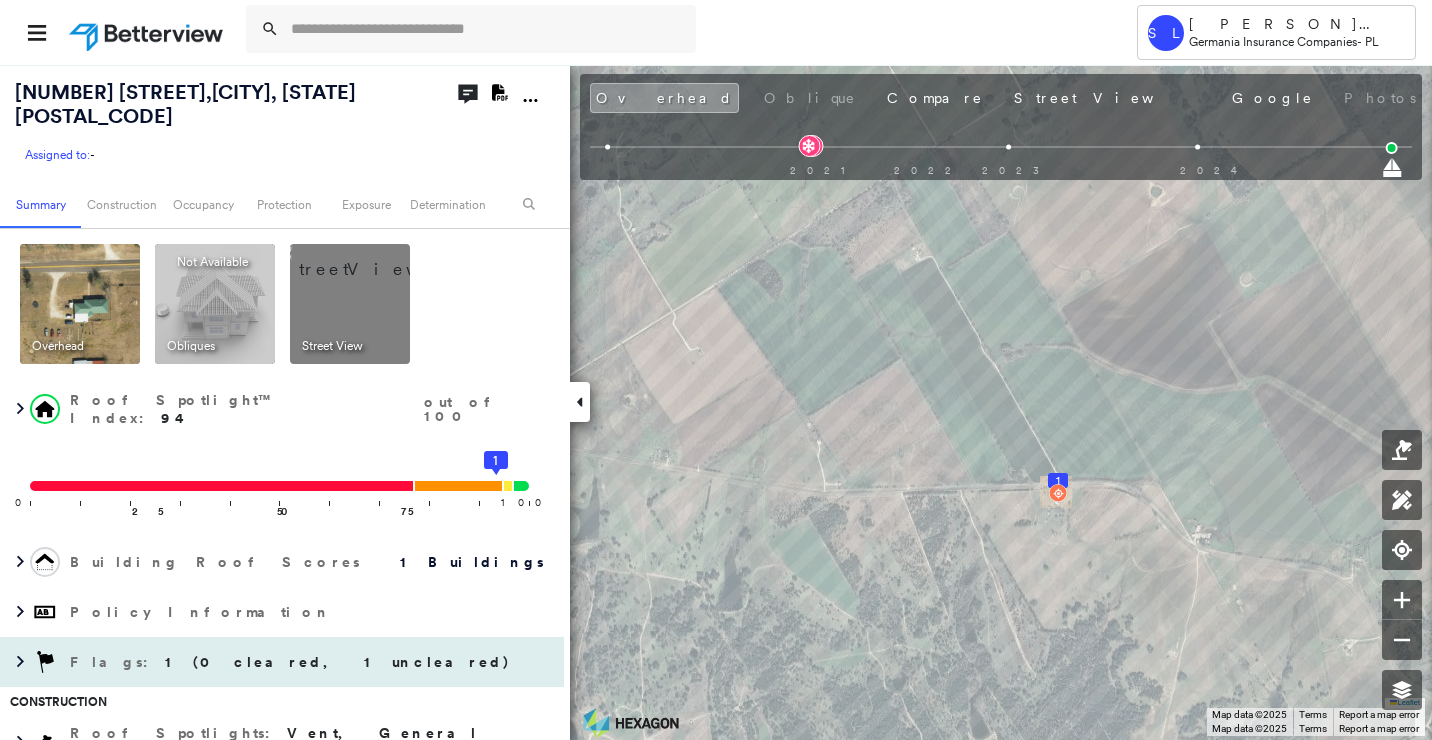 drag, startPoint x: 16, startPoint y: 630, endPoint x: 303, endPoint y: 610, distance: 287.696 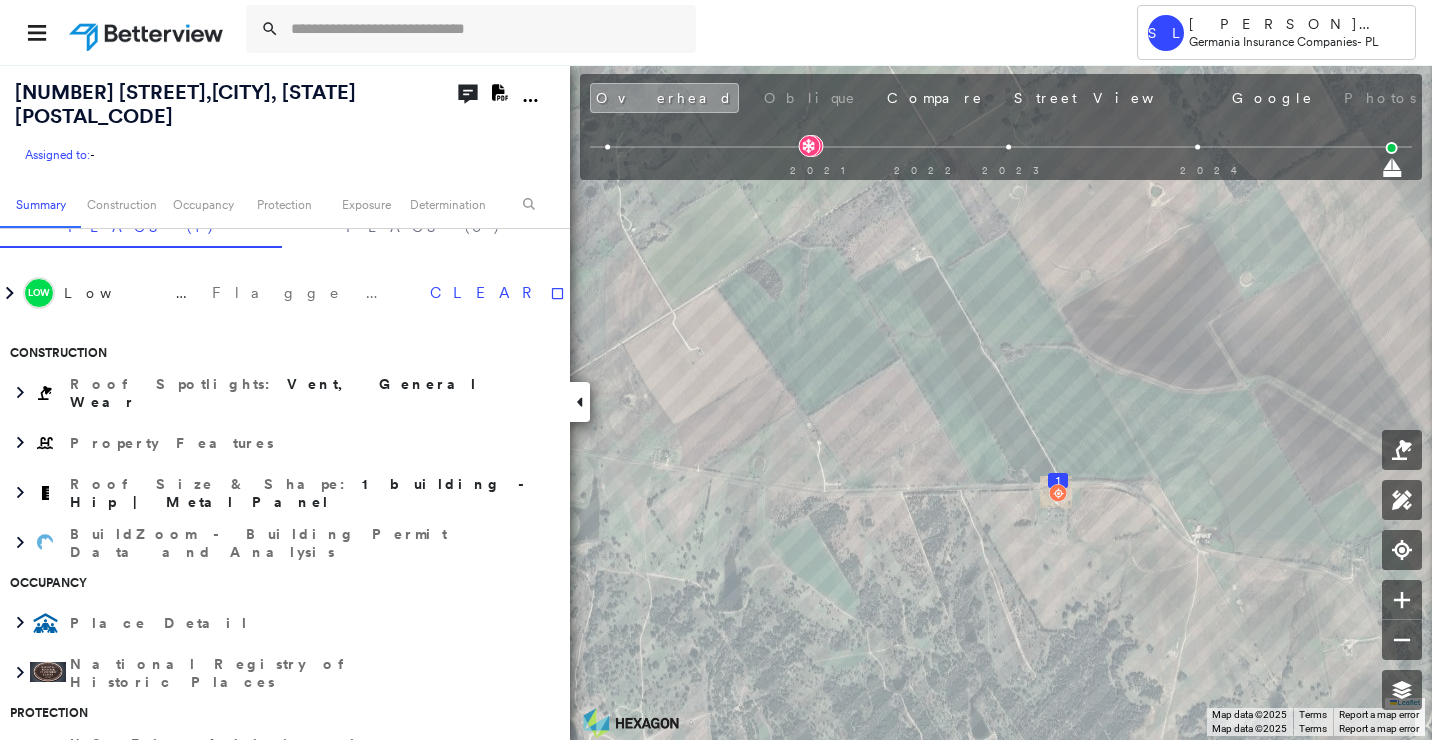 scroll, scrollTop: 500, scrollLeft: 0, axis: vertical 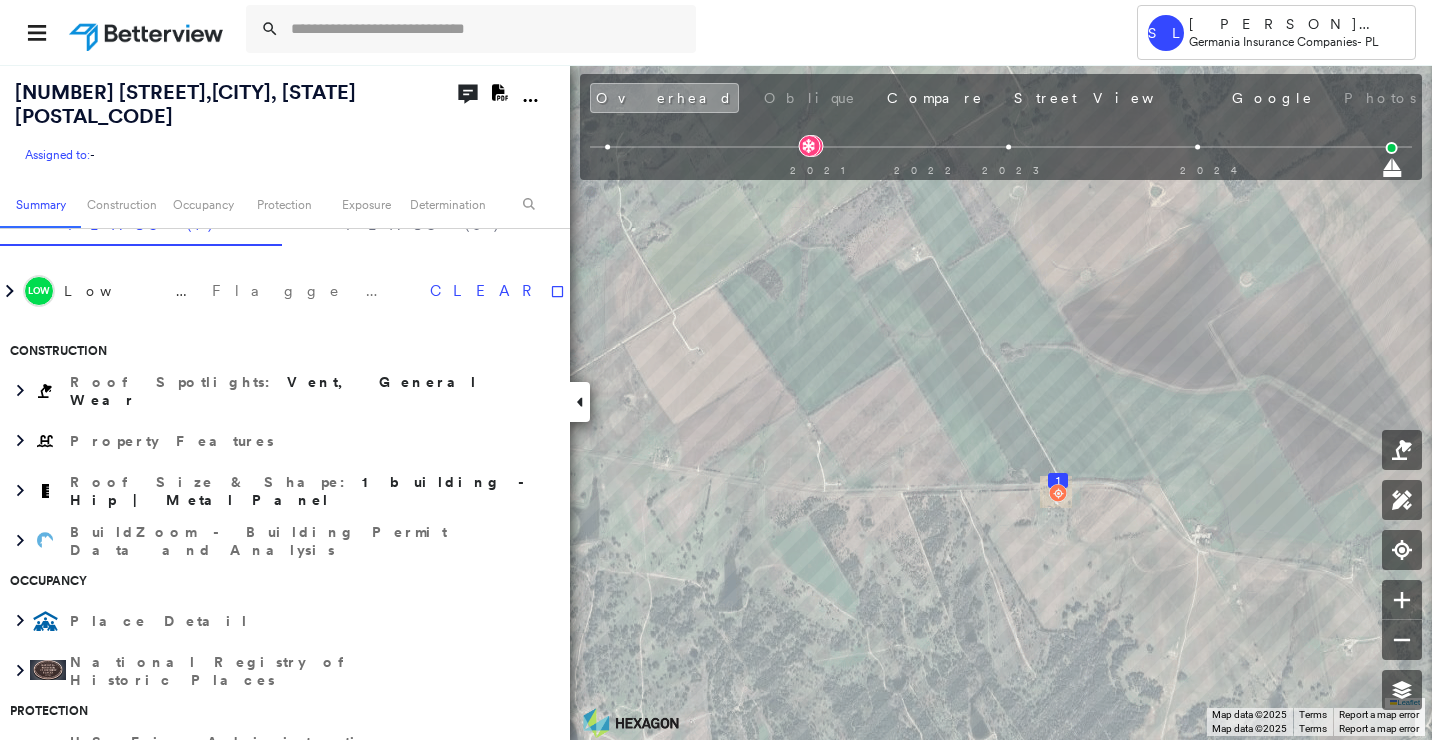 click on "Download PDF Report" 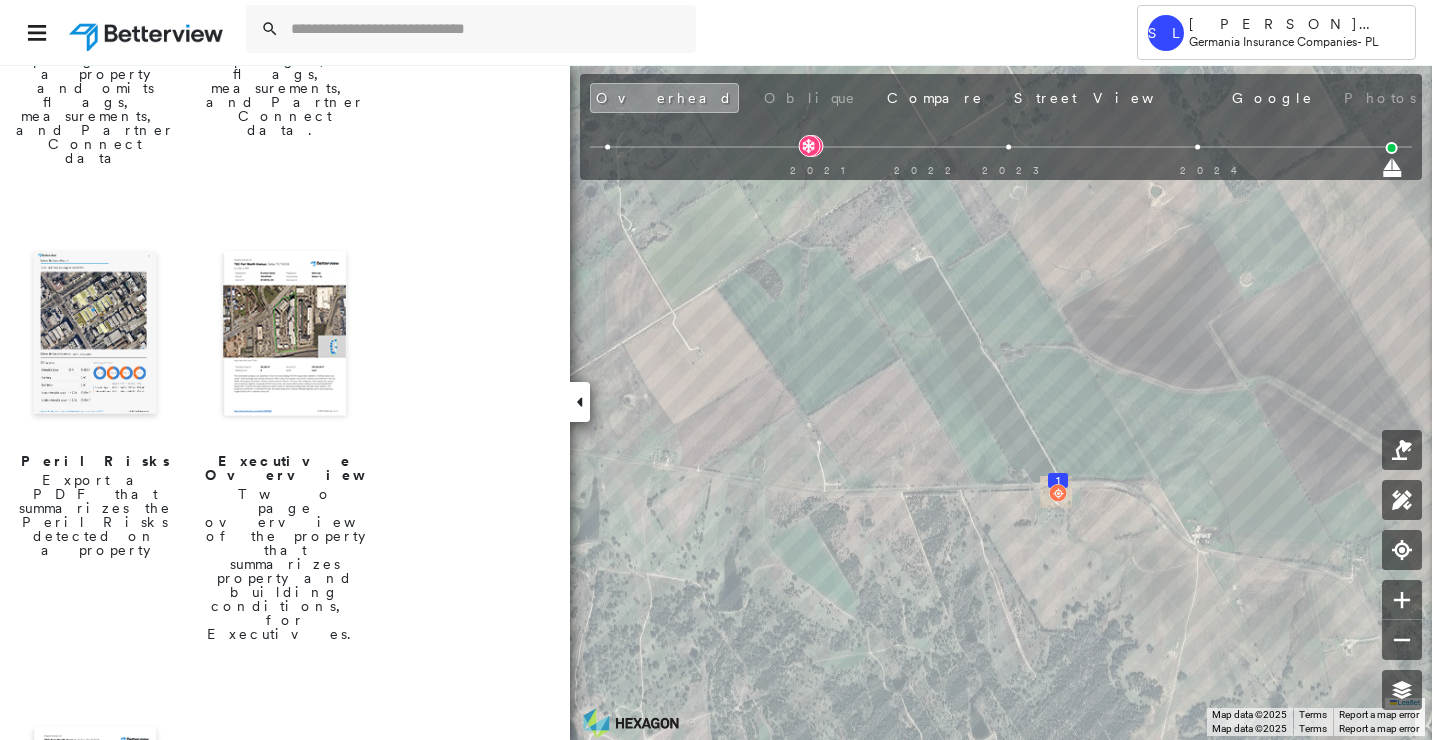 scroll, scrollTop: 652, scrollLeft: 0, axis: vertical 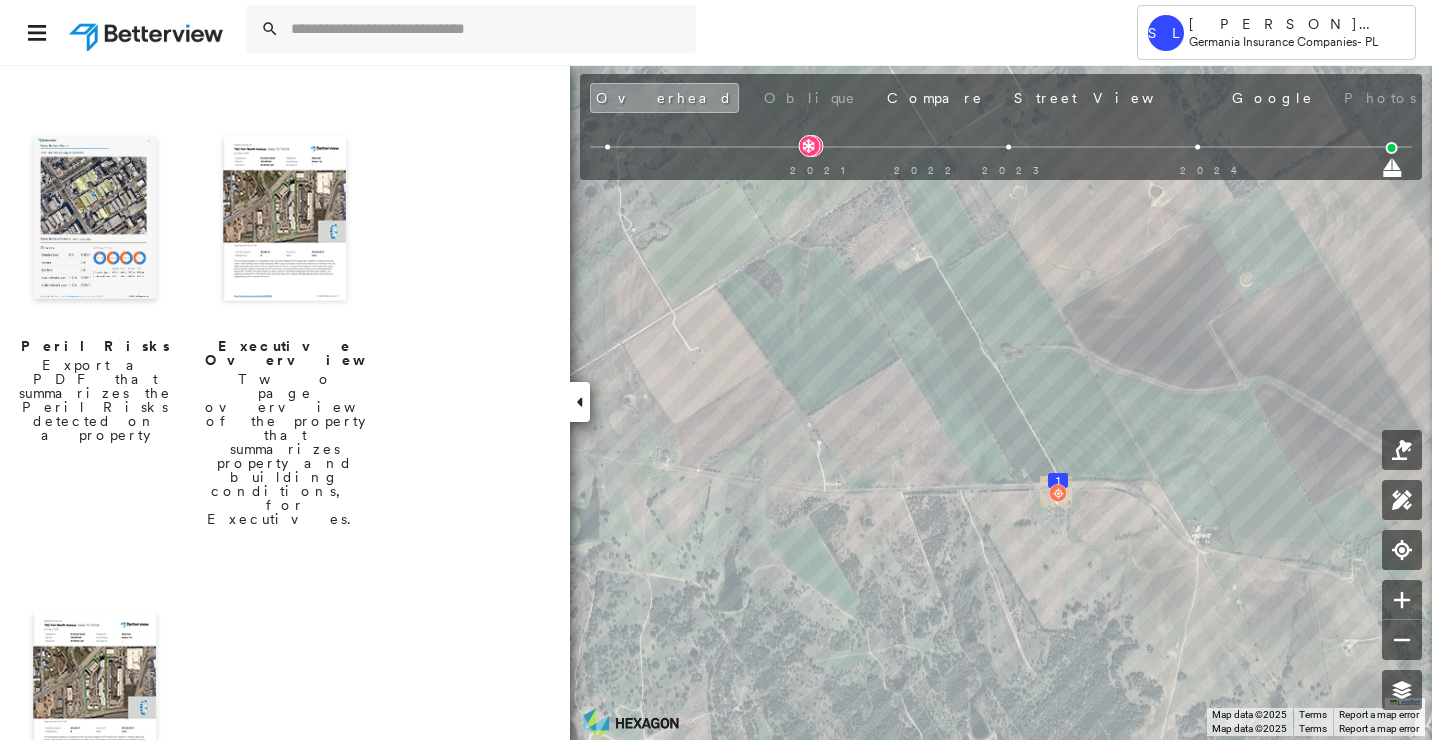 click at bounding box center [95, 696] 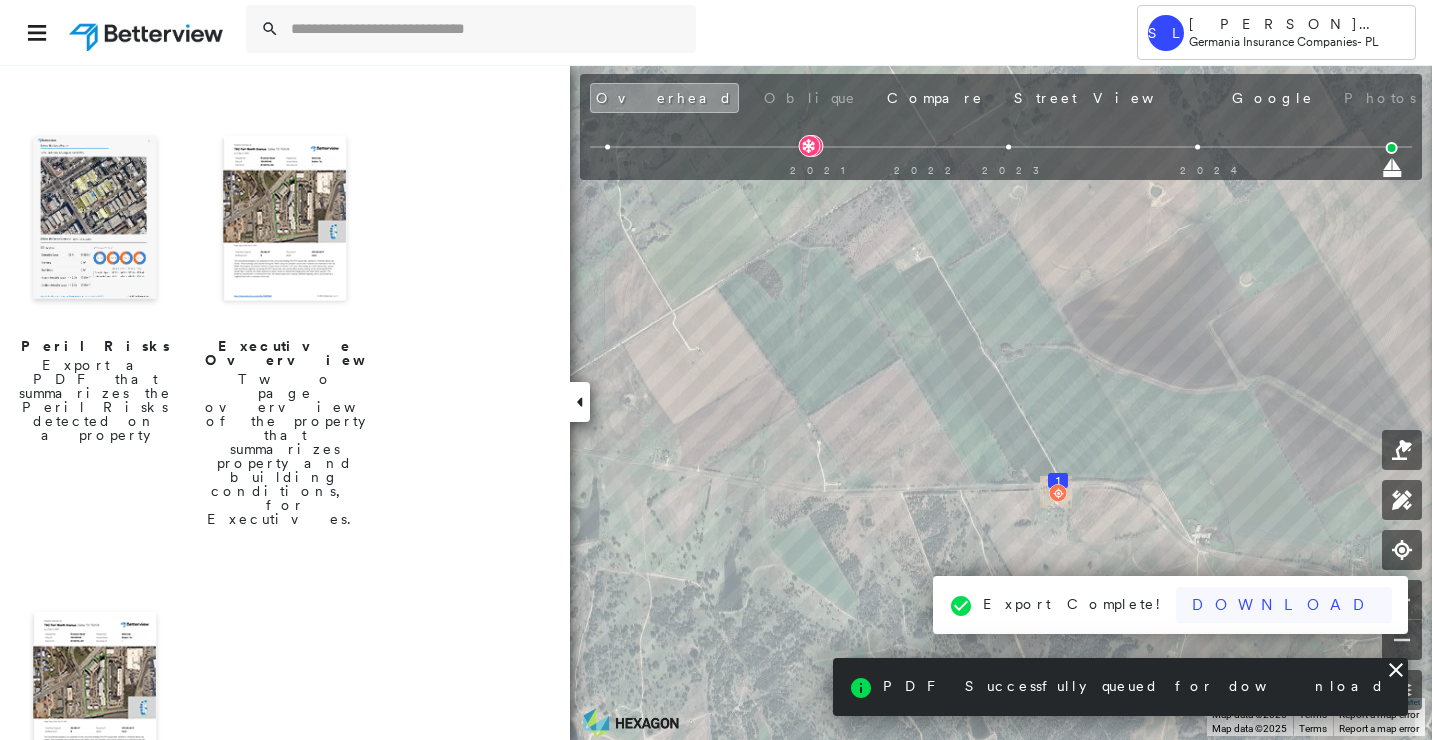 click on "Download" at bounding box center [1284, 605] 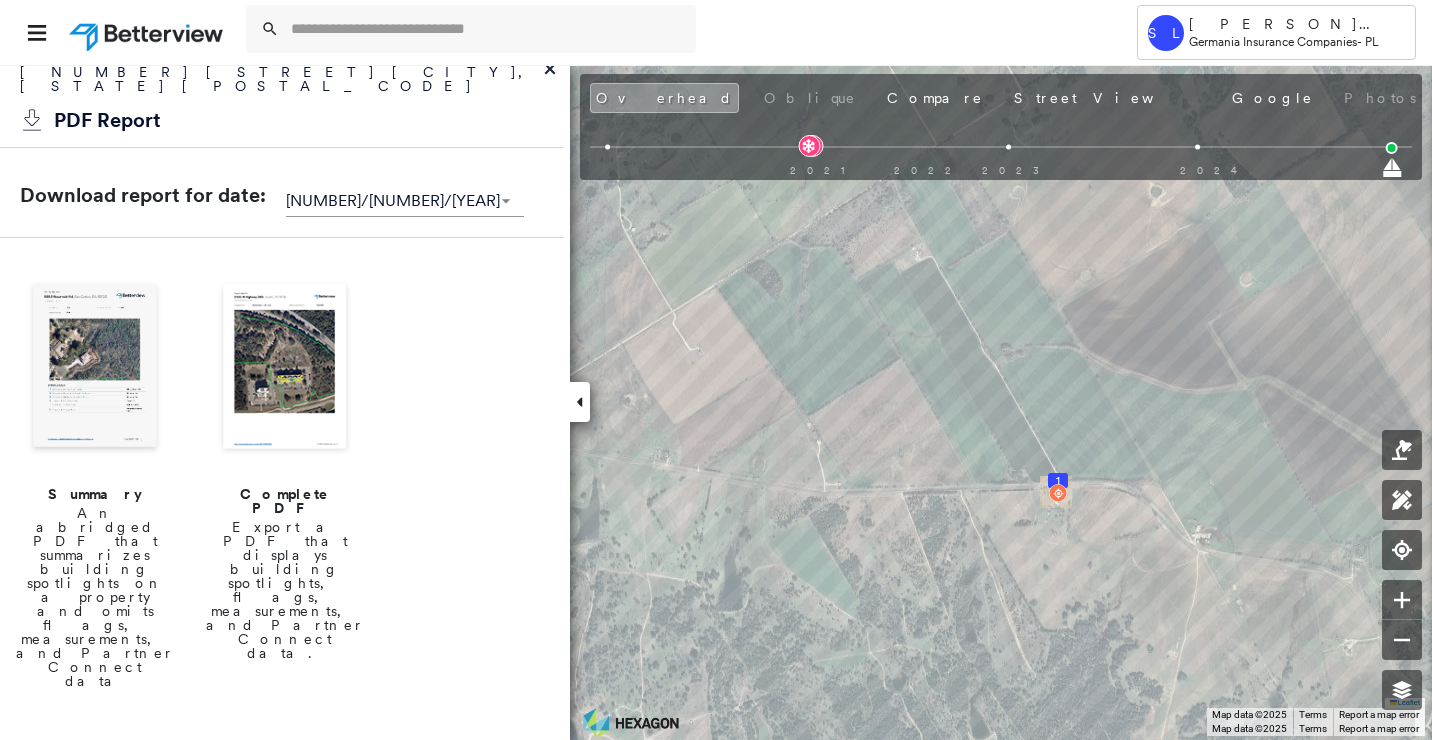 scroll, scrollTop: 0, scrollLeft: 0, axis: both 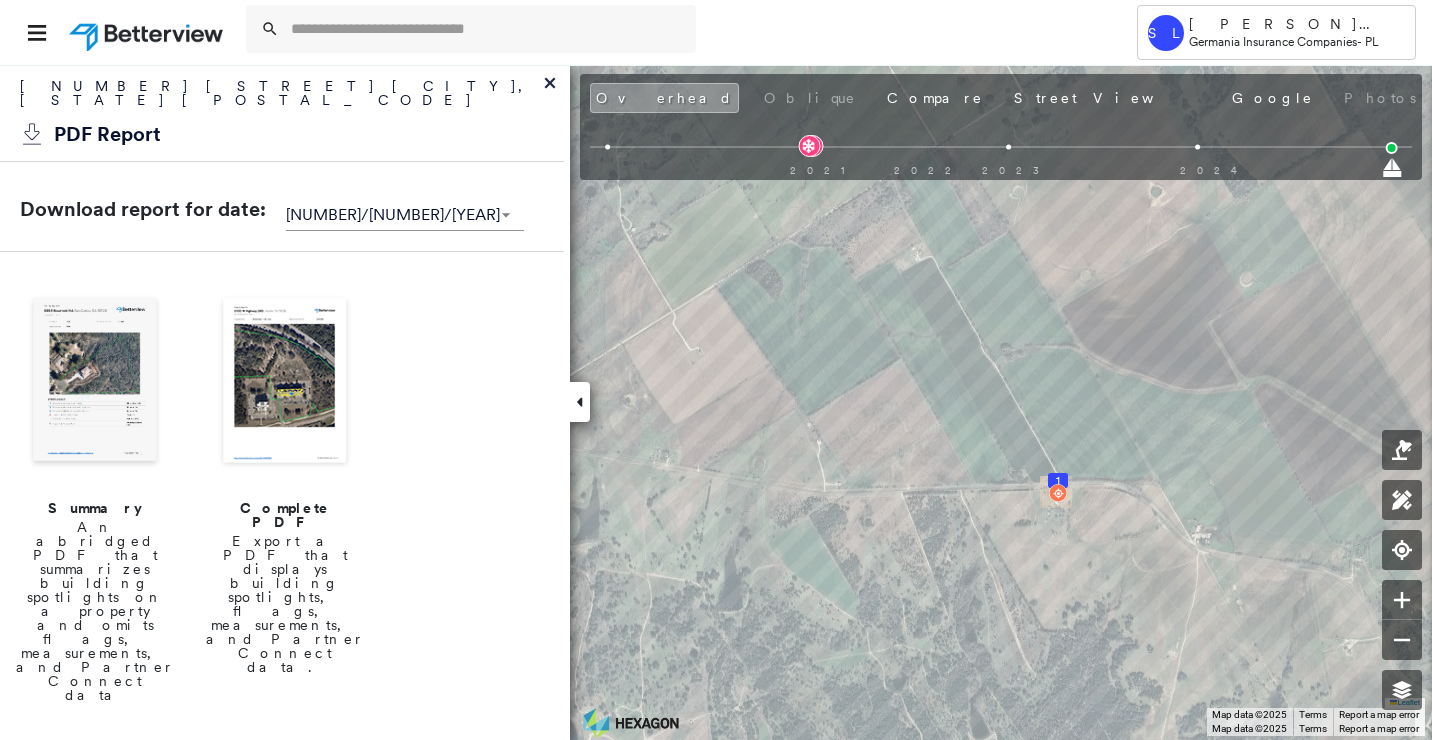 click 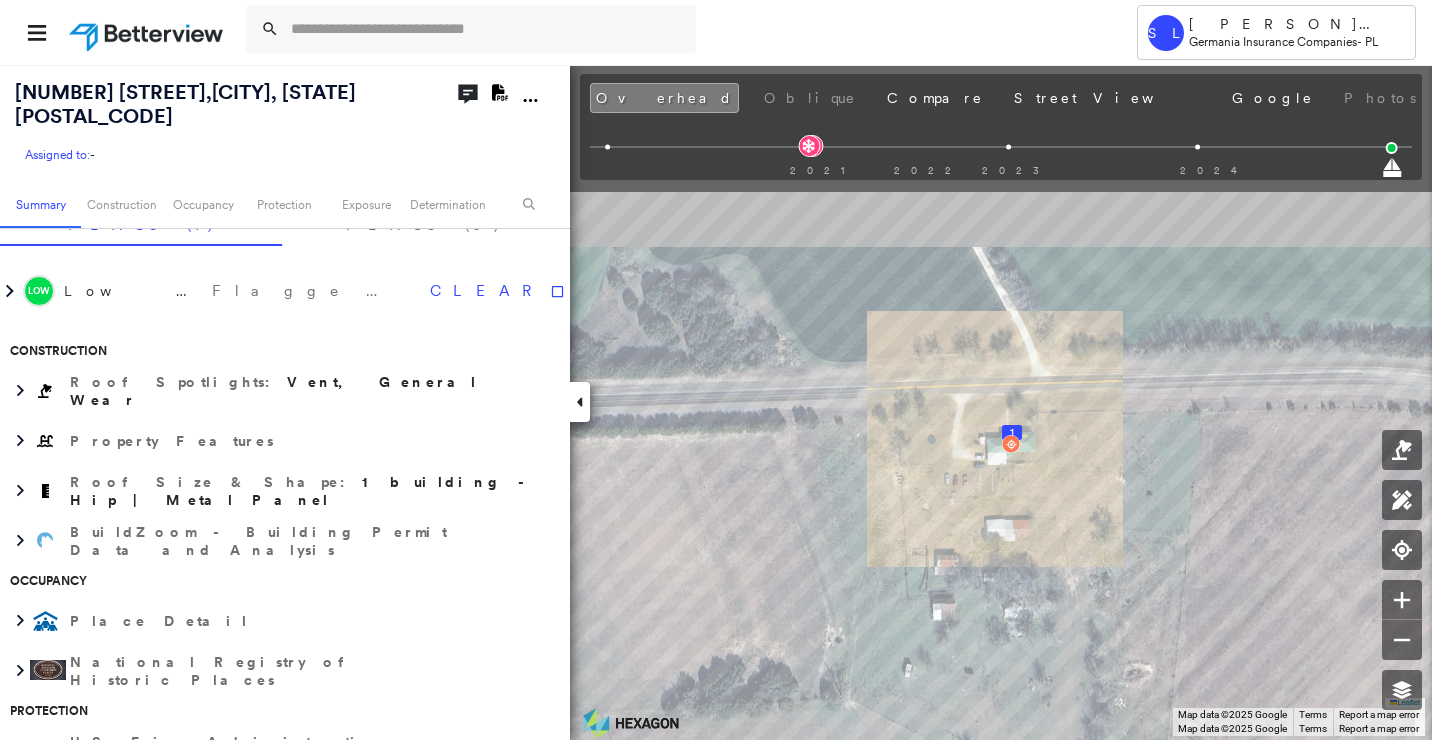 click on "Tower SL [PERSON] [PERSON] Germania Insurance Companies  -   PL [NUMBER] [STREET]  ,  [CITY], [STATE] [POSTAL_CODE] Assigned to:  - Assigned to:  - Assigned to:  - Open Comments Download PDF Report Summary Construction Occupancy Protection Exposure Determination Overhead Obliques Not Available ; Street View Roof Spotlight™ Index :  94 out of 100 0 100 25 50 75 1 Building Roof Scores 1 Buildings Policy Information Flags :  1 (0 cleared, 1 uncleared) Uncleared Flags (1) Cleared Flags  (0) Low Low Priority Flagged [DATE] Clear Construction Roof Spotlights :  Vent, General Wear Property Features Roof Size & Shape :  1 building  - Hip | Metal Panel BuildZoom - Building Permit Data and Analysis Occupancy Place Detail National Registry of Historic Places Protection US Fire Administration: Nearest Fire Stations Exposure Fire Path FEMA Risk Index Wind Claim Predictor: Most Risky 1   out of  5 Wildfire Regional Hazard: 3   out of  5 Additional Perils Tree Fall Risk:  Present   Determination Flags :  1 (0 cleared, 1 uncleared) Low" at bounding box center [716, 370] 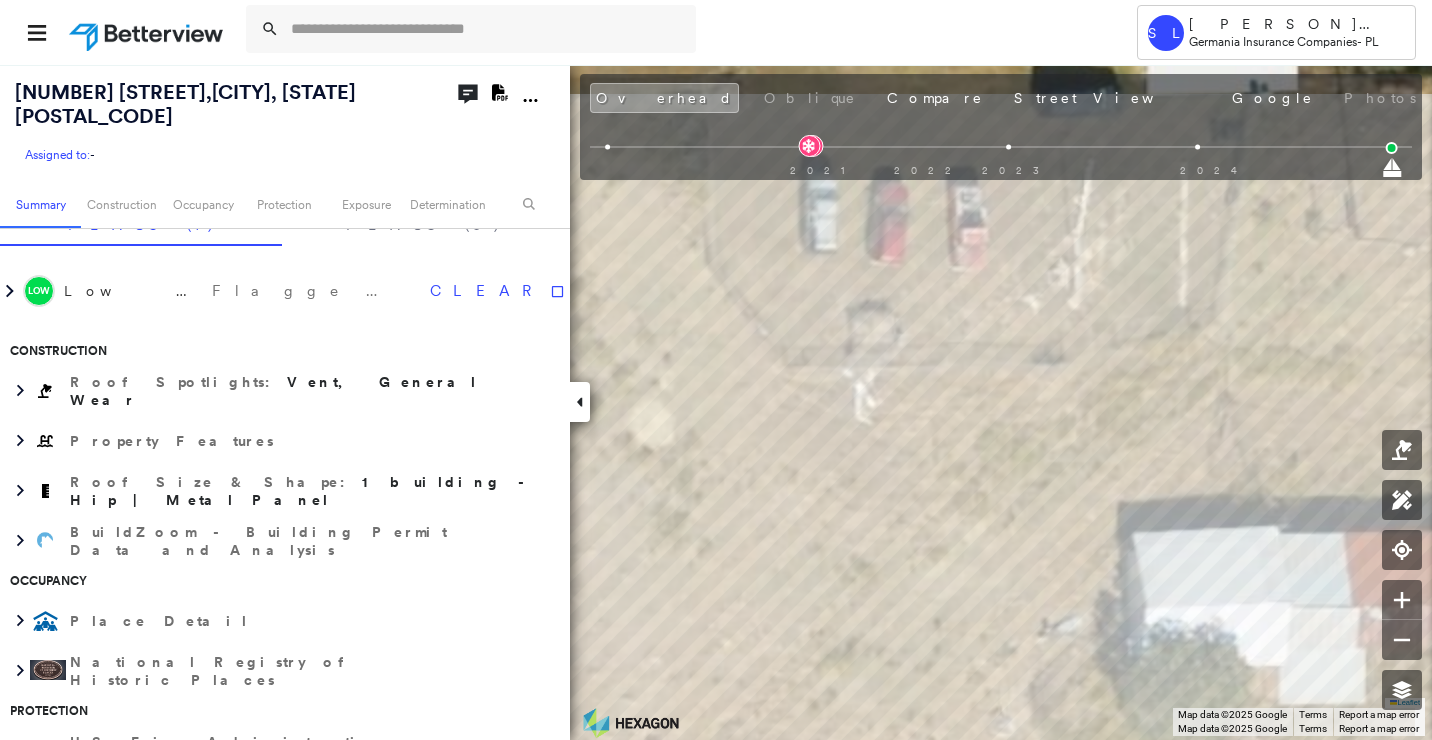 click on "Tower SL [PERSON] [PERSON] Germania Insurance Companies  -   PL [NUMBER] [STREET]  ,  [CITY], [STATE] [POSTAL_CODE] Assigned to:  - Assigned to:  - Assigned to:  - Open Comments Download PDF Report Summary Construction Occupancy Protection Exposure Determination Overhead Obliques Not Available ; Street View Roof Spotlight™ Index :  94 out of 100 0 100 25 50 75 1 Building Roof Scores 1 Buildings Policy Information Flags :  1 (0 cleared, 1 uncleared) Uncleared Flags (1) Cleared Flags  (0) Low Low Priority Flagged [DATE] Clear Construction Roof Spotlights :  Vent, General Wear Property Features Roof Size & Shape :  1 building  - Hip | Metal Panel BuildZoom - Building Permit Data and Analysis Occupancy Place Detail National Registry of Historic Places Protection US Fire Administration: Nearest Fire Stations Exposure Fire Path FEMA Risk Index Wind Claim Predictor: Most Risky 1   out of  5 Wildfire Regional Hazard: 3   out of  5 Additional Perils Tree Fall Risk:  Present   Determination Flags :  1 (0 cleared, 1 uncleared) Low" at bounding box center [716, 370] 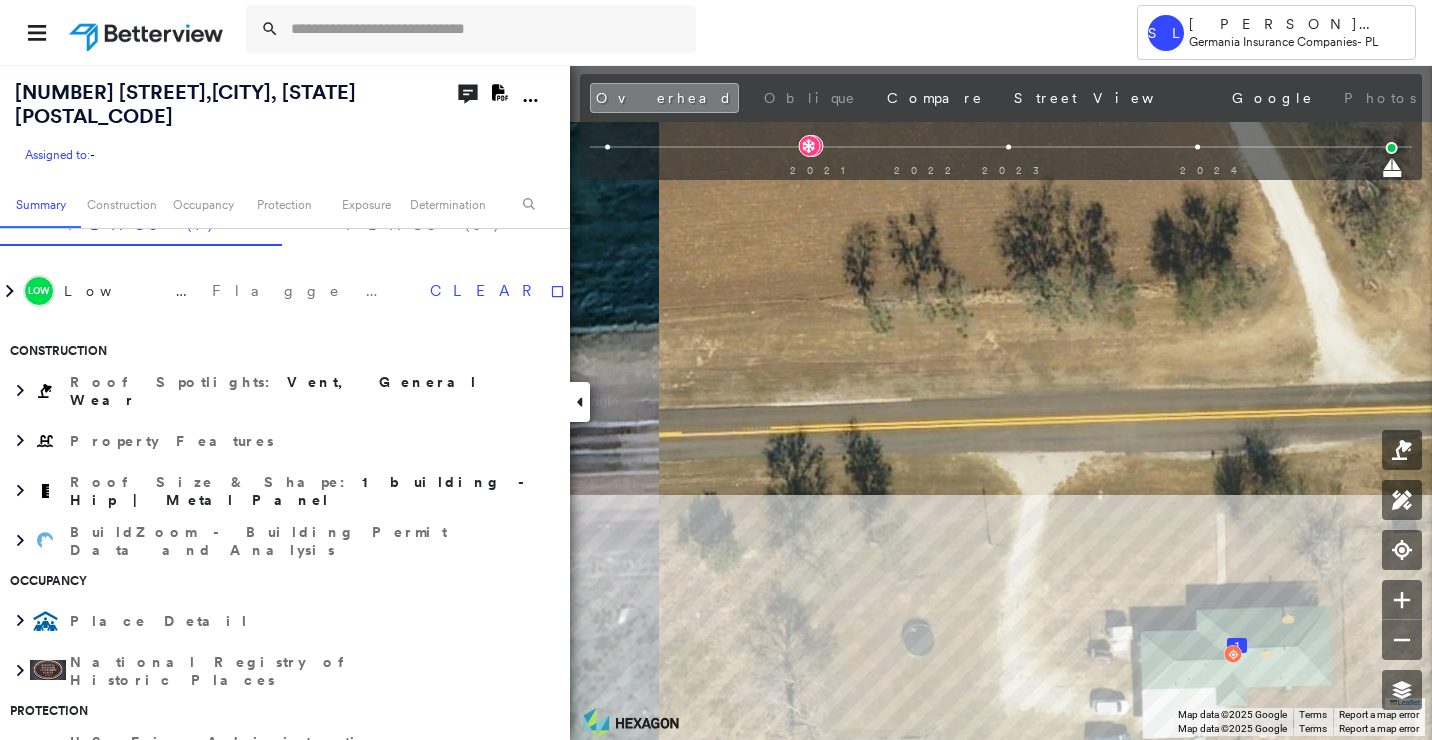 click on "Tower SL [PERSON] [PERSON] Germania Insurance Companies  -   PL [NUMBER] [STREET]  ,  [CITY], [STATE] [POSTAL_CODE] Assigned to:  - Assigned to:  - Assigned to:  - Open Comments Download PDF Report Summary Construction Occupancy Protection Exposure Determination Overhead Obliques Not Available ; Street View Roof Spotlight™ Index :  94 out of 100 0 100 25 50 75 1 Building Roof Scores 1 Buildings Policy Information Flags :  1 (0 cleared, 1 uncleared) Uncleared Flags (1) Cleared Flags  (0) Low Low Priority Flagged [DATE] Clear Construction Roof Spotlights :  Vent, General Wear Property Features Roof Size & Shape :  1 building  - Hip | Metal Panel BuildZoom - Building Permit Data and Analysis Occupancy Place Detail National Registry of Historic Places Protection US Fire Administration: Nearest Fire Stations Exposure Fire Path FEMA Risk Index Wind Claim Predictor: Most Risky 1   out of  5 Wildfire Regional Hazard: 3   out of  5 Additional Perils Tree Fall Risk:  Present   Determination Flags :  1 (0 cleared, 1 uncleared) Low" at bounding box center [716, 370] 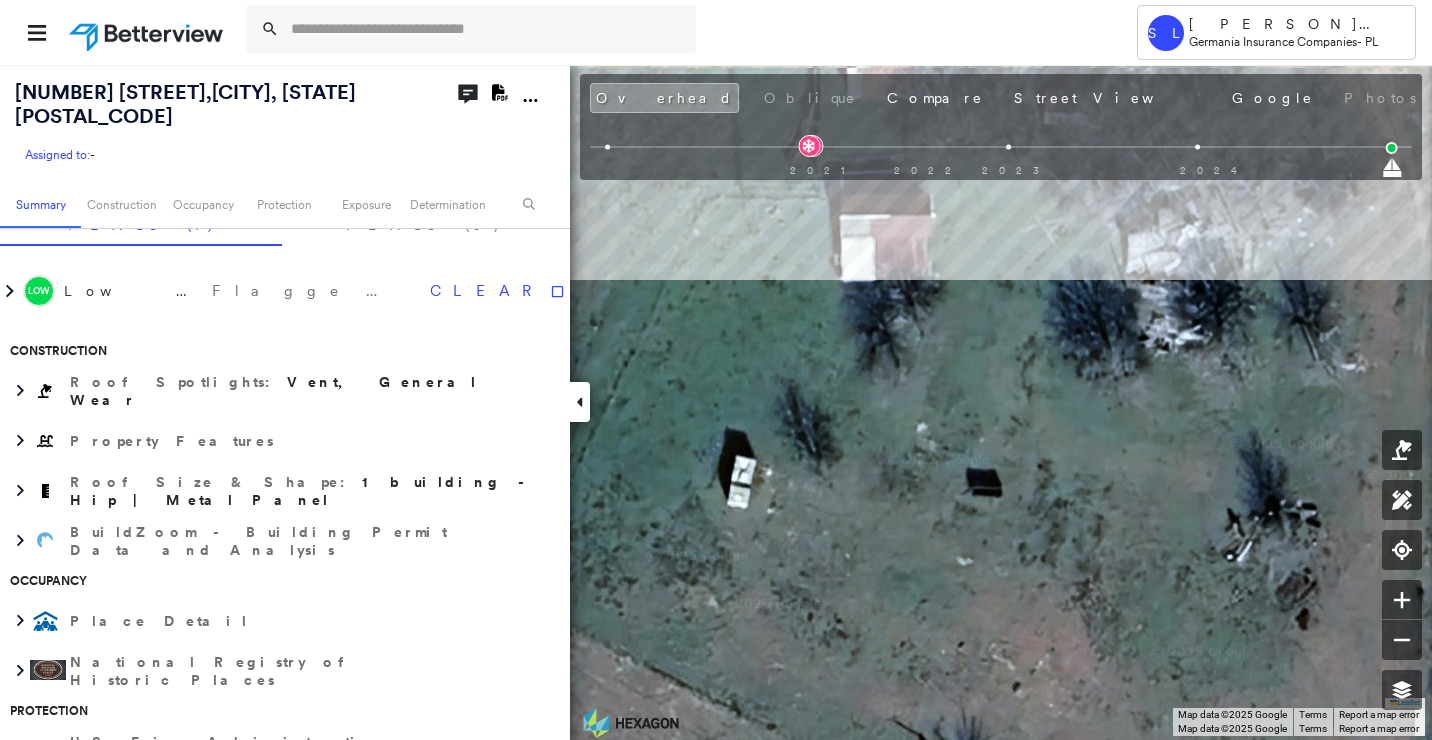 click on "[NUMBER] [STREET]  ,  [CITY], [STATE] [POSTAL_CODE] Assigned to:  - Assigned to:  - Assigned to:  - Open Comments Download PDF Report Summary Construction Occupancy Protection Exposure Determination Overhead Obliques Not Available ; Street View Roof Spotlight™ Index :  94 out of 100 0 100 25 50 75 1 Building Roof Scores 1 Buildings Policy Information Flags :  1 (0 cleared, 1 uncleared) Uncleared Flags (1) Cleared Flags  (0) Low Low Priority Flagged [DATE] Clear Construction Roof Spotlights :  Vent, General Wear Property Features Roof Size & Shape :  1 building  - Hip | Metal Panel BuildZoom - Building Permit Data and Analysis Occupancy Place Detail National Registry of Historic Places Protection US Fire Administration: Nearest Fire Stations Exposure Fire Path FEMA Risk Index Wind Claim Predictor: Most Risky 1   out of  5 Wildfire Regional Hazard: 3   out of  5 Additional Perils Tree Fall Risk:  Present   Determination Flags :  1 (0 cleared, 1 uncleared) Uncleared Flags (1) Cleared Flags  (0) Low Low Priority Clear" at bounding box center [716, 402] 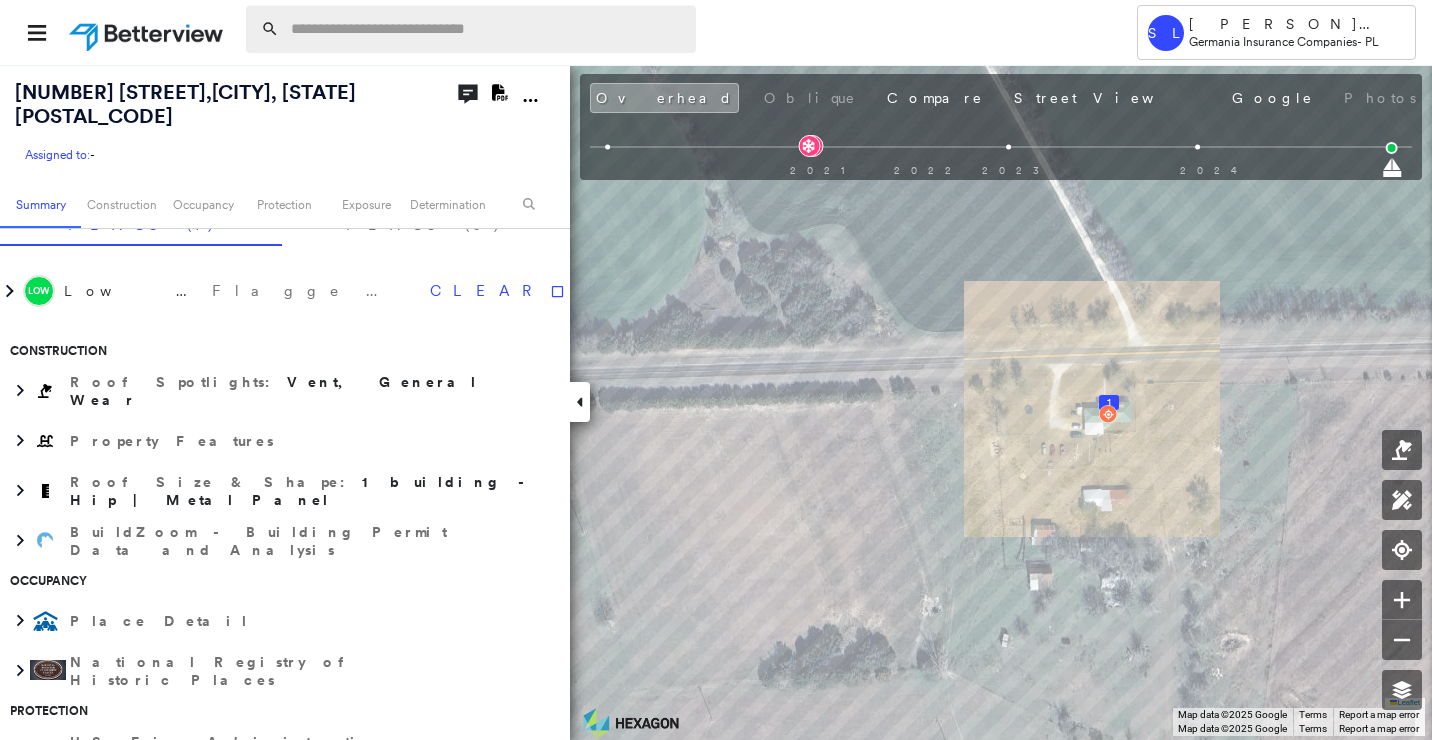 click at bounding box center (487, 29) 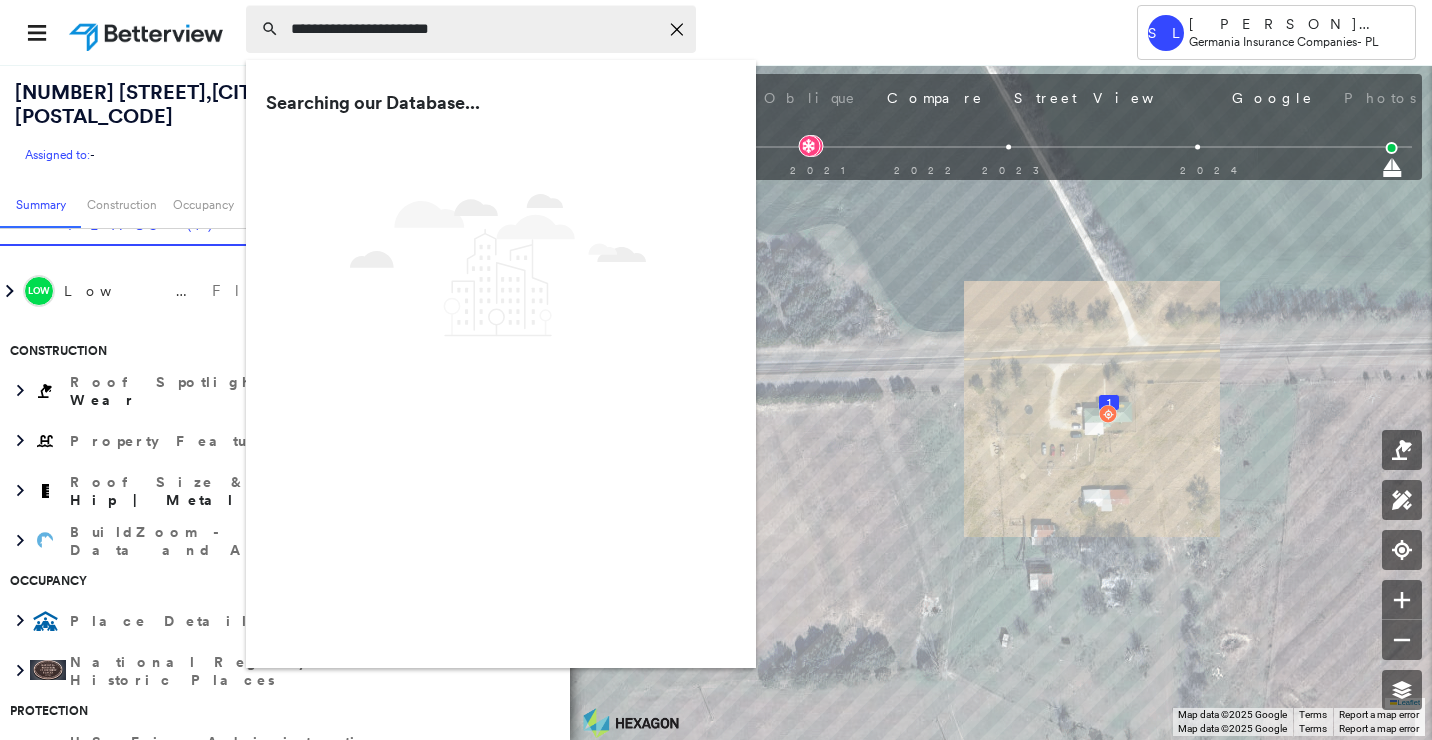 type on "**********" 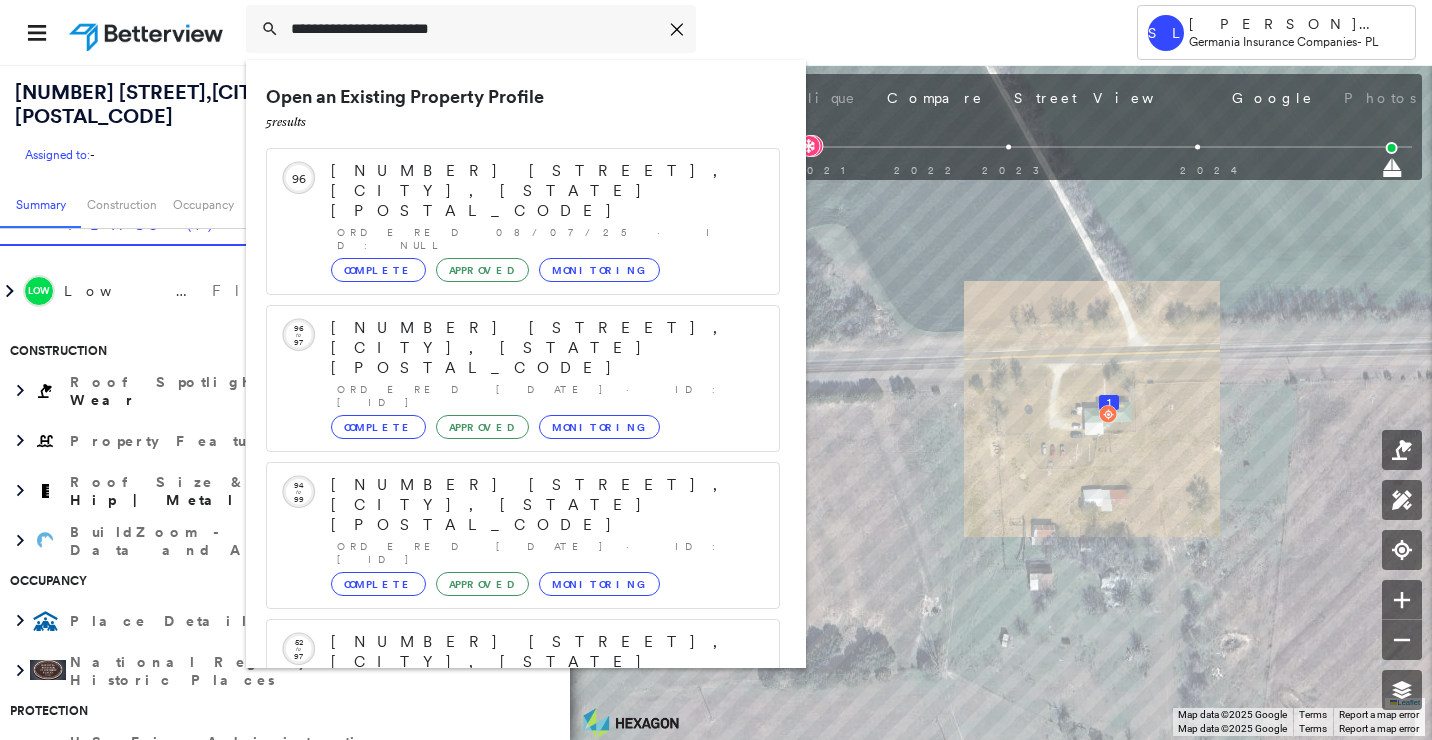 scroll, scrollTop: 161, scrollLeft: 0, axis: vertical 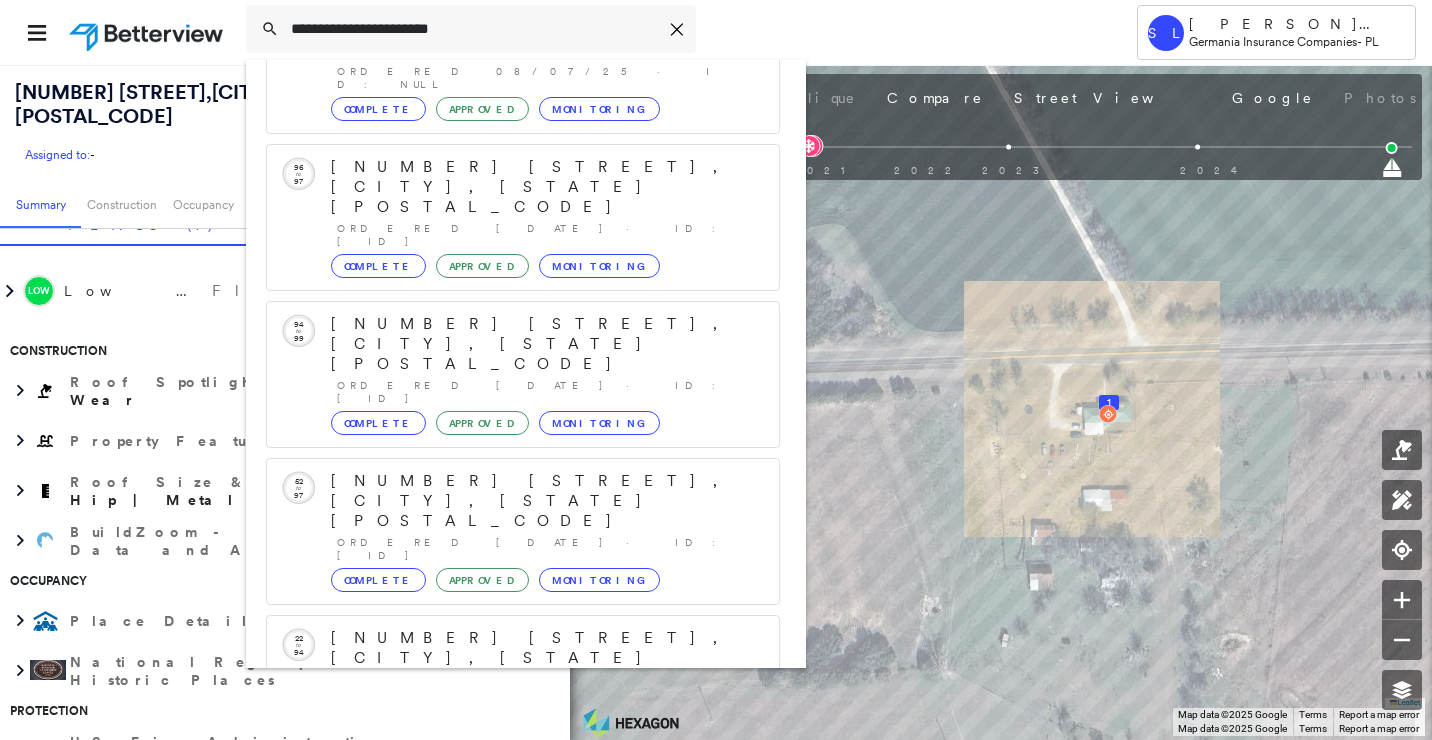 click 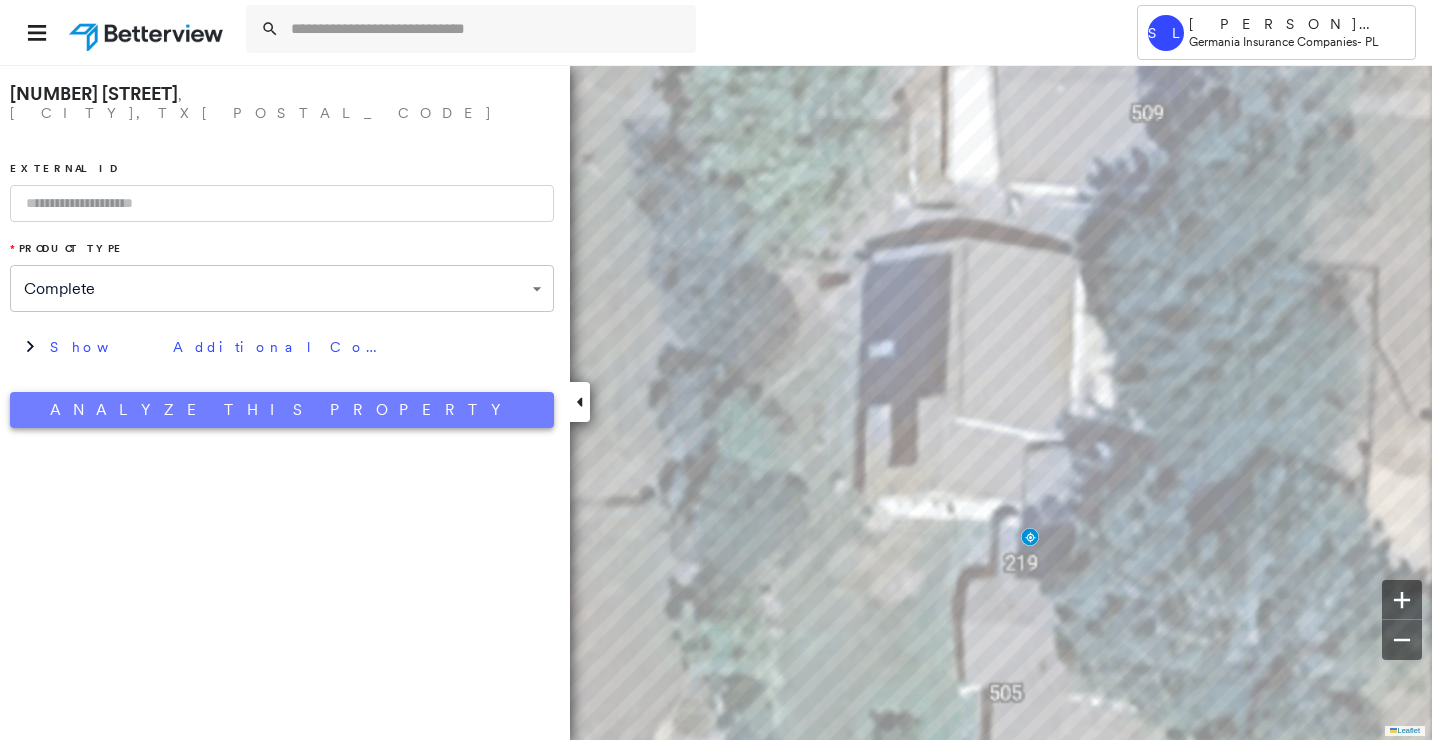 click on "Analyze This Property" at bounding box center [282, 410] 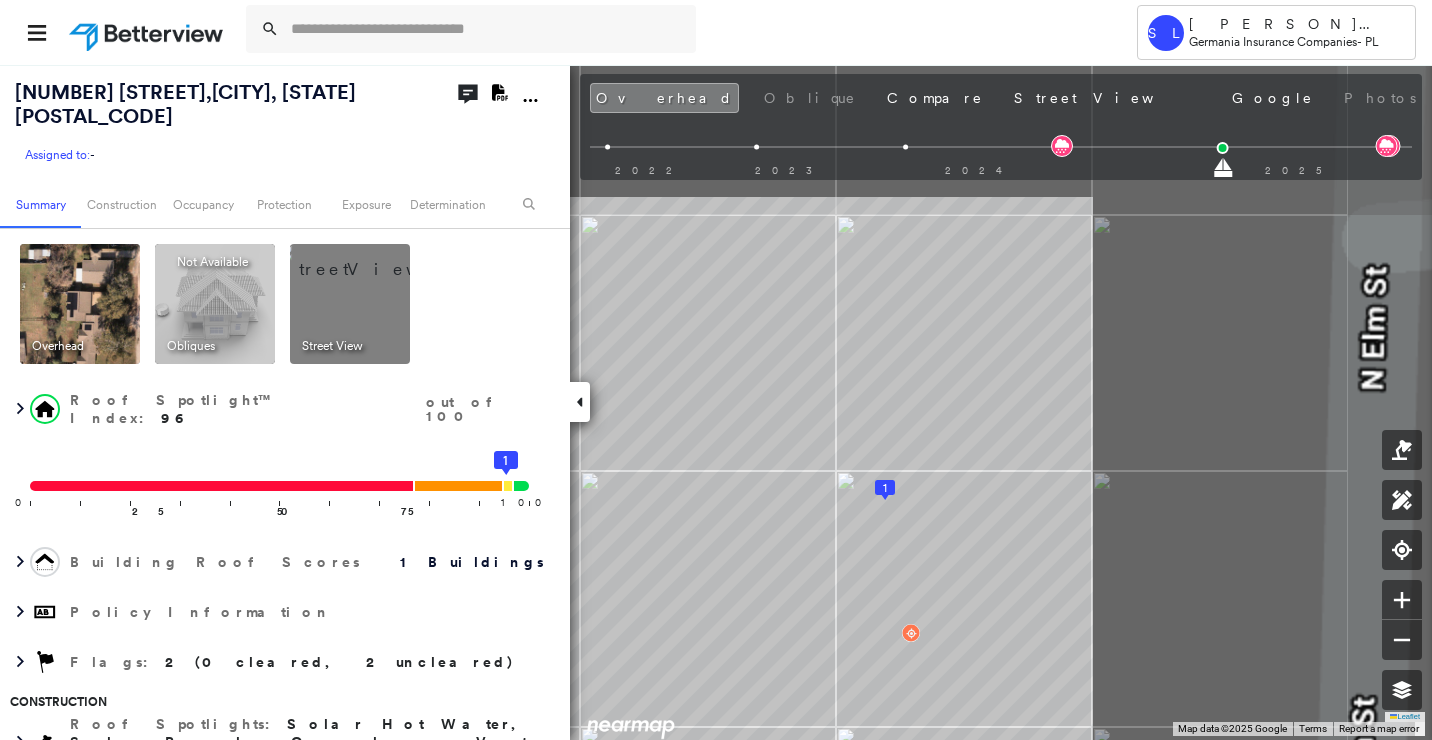click on "Tower SL [PERSON] [PERSON] Germania Insurance Companies  -   PL [NUMBER] [STREET]  ,  [CITY], [STATE] [POSTAL_CODE] Assigned to:  - Assigned to:  - Assigned to:  - Open Comments Download PDF Report Summary Construction Occupancy Protection Exposure Determination Overhead Obliques Not Available ; Street View Roof Spotlight™ Index :  96 out of 100 0 100 25 50 75 1 Building Roof Scores 1 Buildings Policy Information Flags :  2 (0 cleared, 2 uncleared) Construction Roof Spotlights :  Solar Hot Water, Solar Panels, Overhang, Vent, Satellite Dish Property Features :  Solar Panels, Road (Drivable Surface), Concrete Area, Driveway, Maintained Lawn and 2 more Roof Age :  4+ years old. 1 Building 1 :  4+ years Roof Size & Shape :  1 building  - Gable | Asphalt Shingle BuildZoom - Building Permit Data and Analysis Occupancy Place Detail National Registry of Historic Places Protection US Fire Administration: Nearest Fire Stations Exposure Fire Path FEMA Risk Index Wind Claim Predictor: Most Risky 1   out of  5 Additional Perils Present   :" at bounding box center [716, 370] 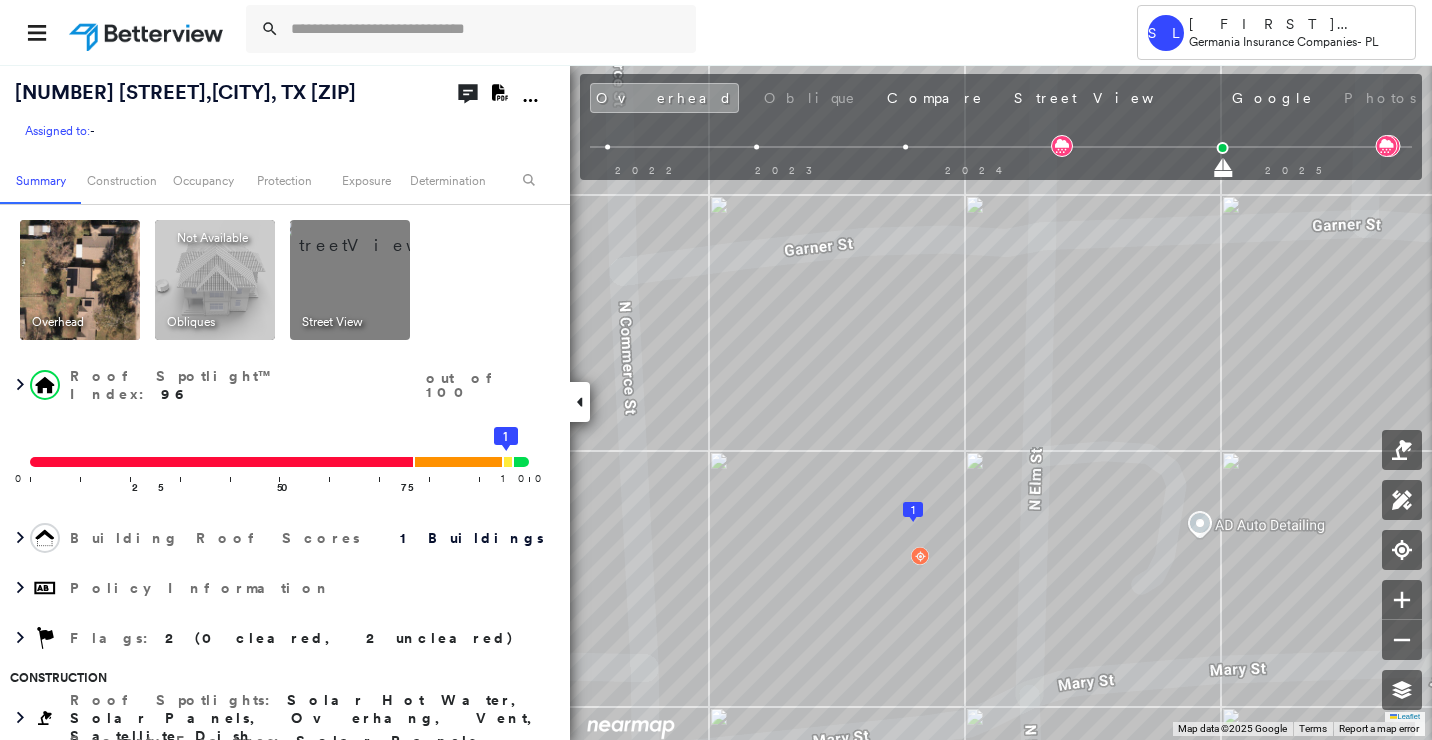 scroll, scrollTop: 0, scrollLeft: 0, axis: both 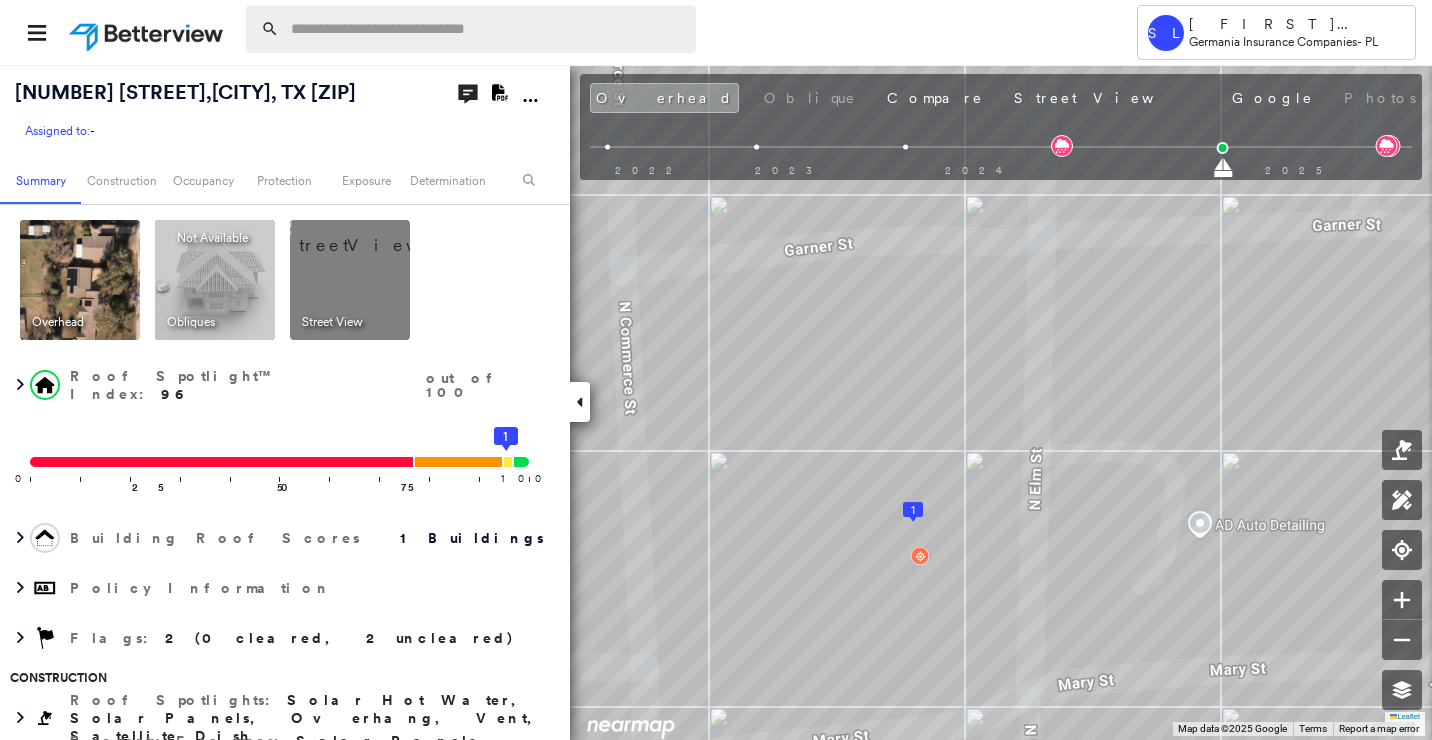 click at bounding box center [487, 29] 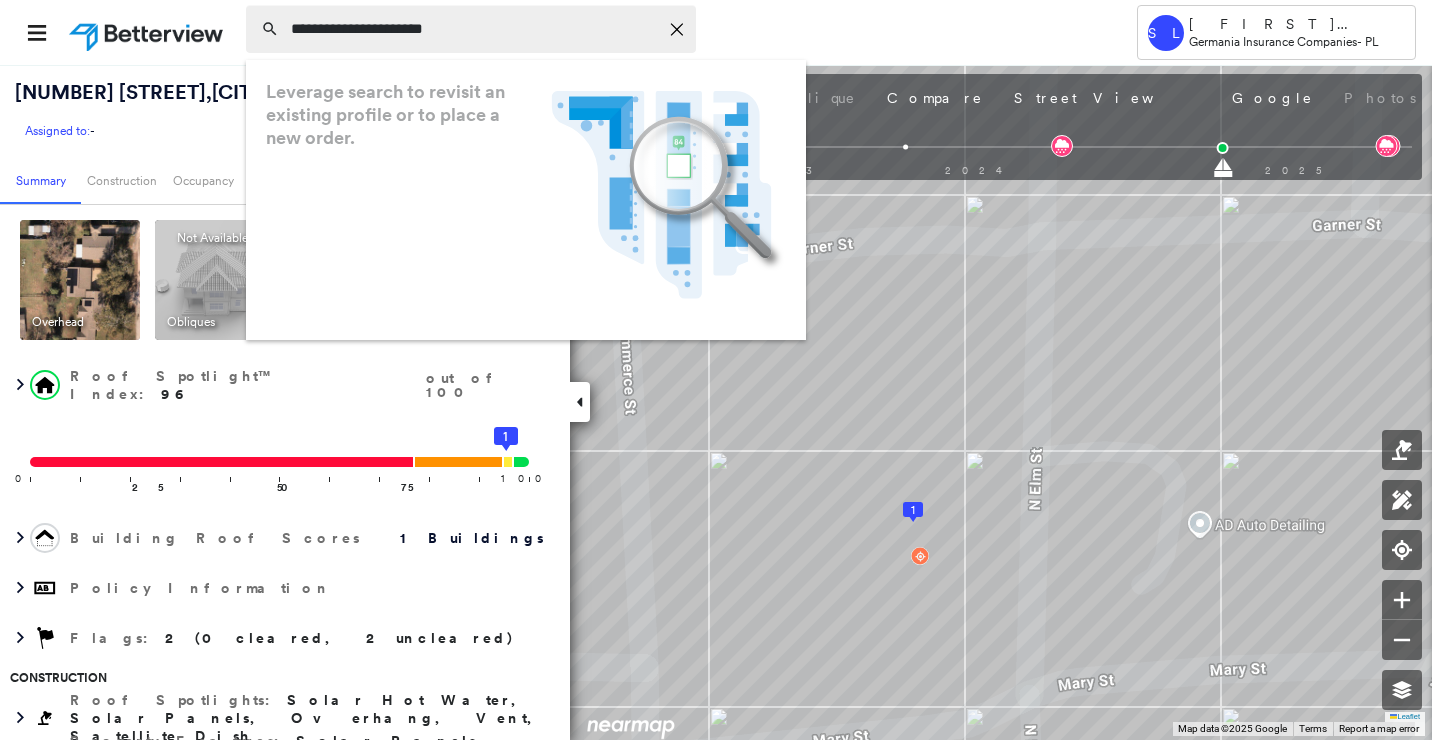 type on "**********" 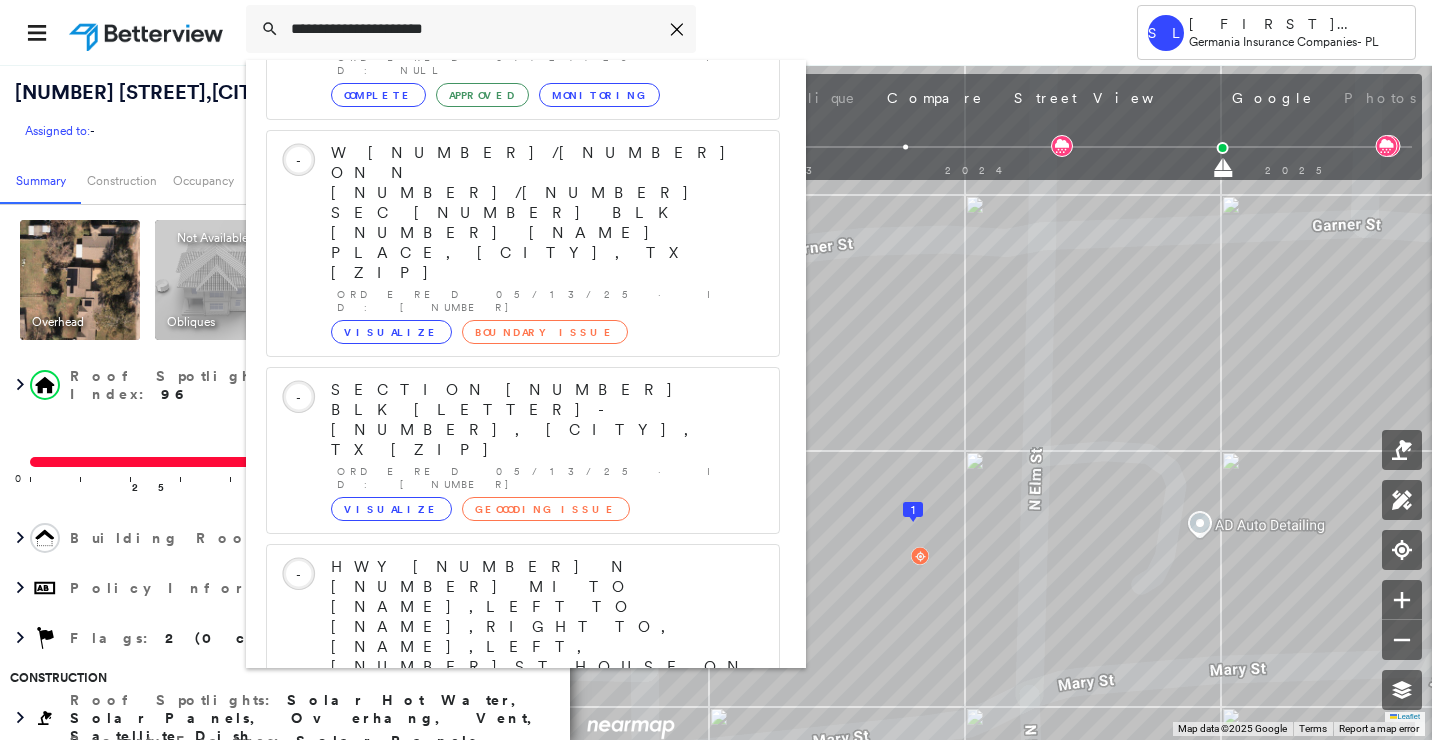 scroll, scrollTop: 53, scrollLeft: 0, axis: vertical 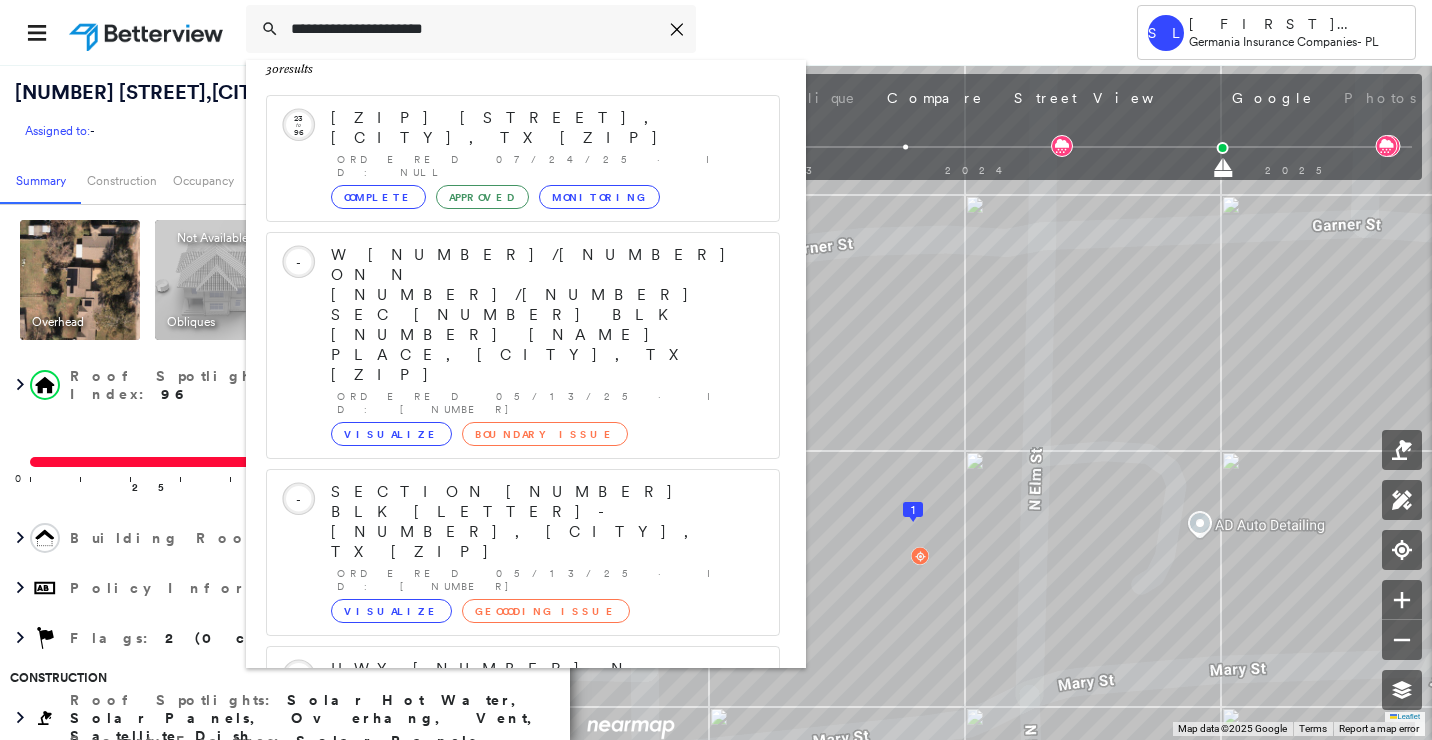 drag, startPoint x: 264, startPoint y: 32, endPoint x: 196, endPoint y: 29, distance: 68.06615 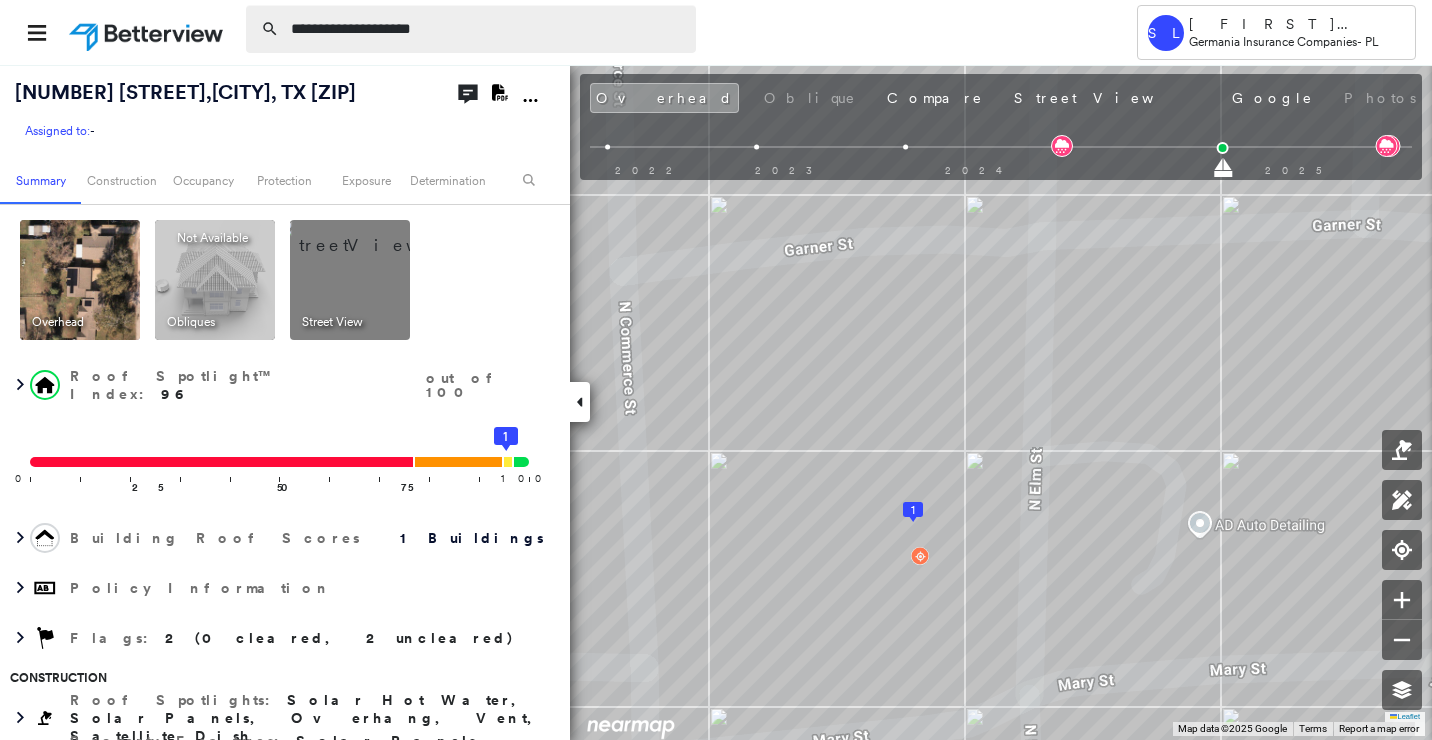drag, startPoint x: 465, startPoint y: 36, endPoint x: 338, endPoint y: 33, distance: 127.03543 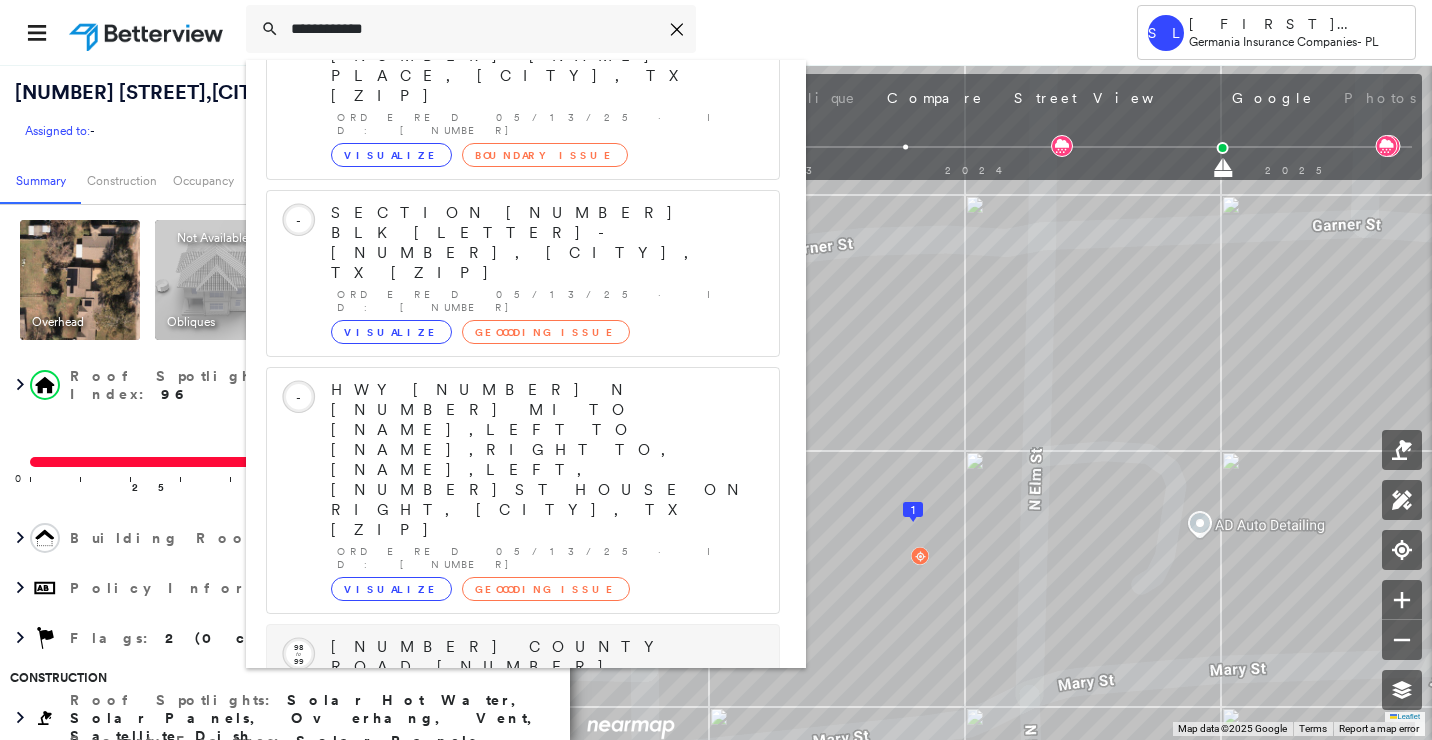 scroll, scrollTop: 318, scrollLeft: 0, axis: vertical 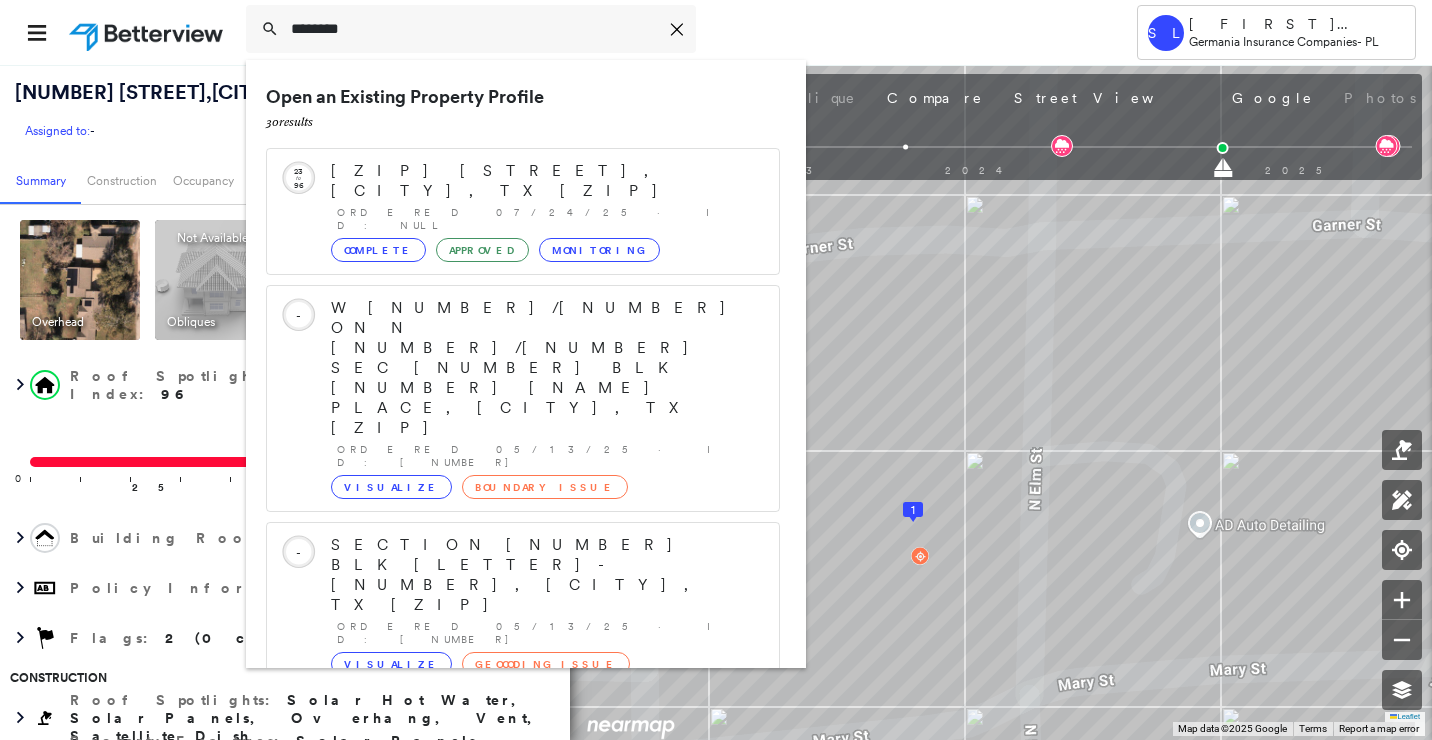 type on "********" 